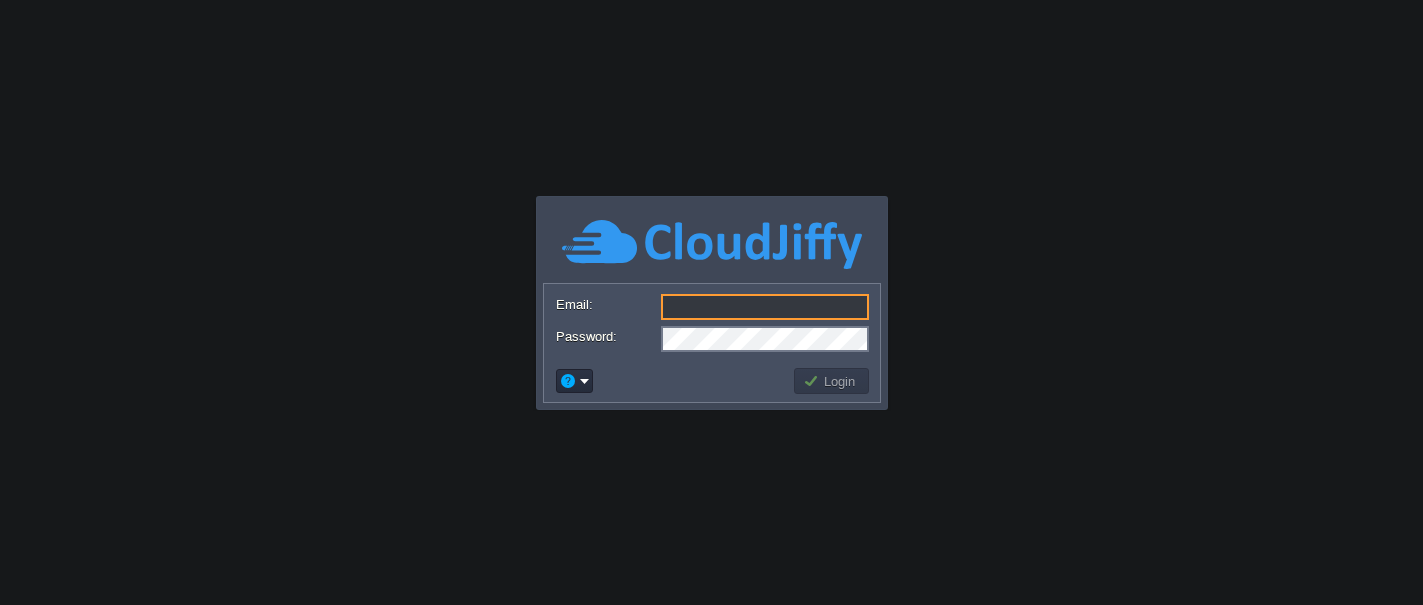 scroll, scrollTop: 0, scrollLeft: 0, axis: both 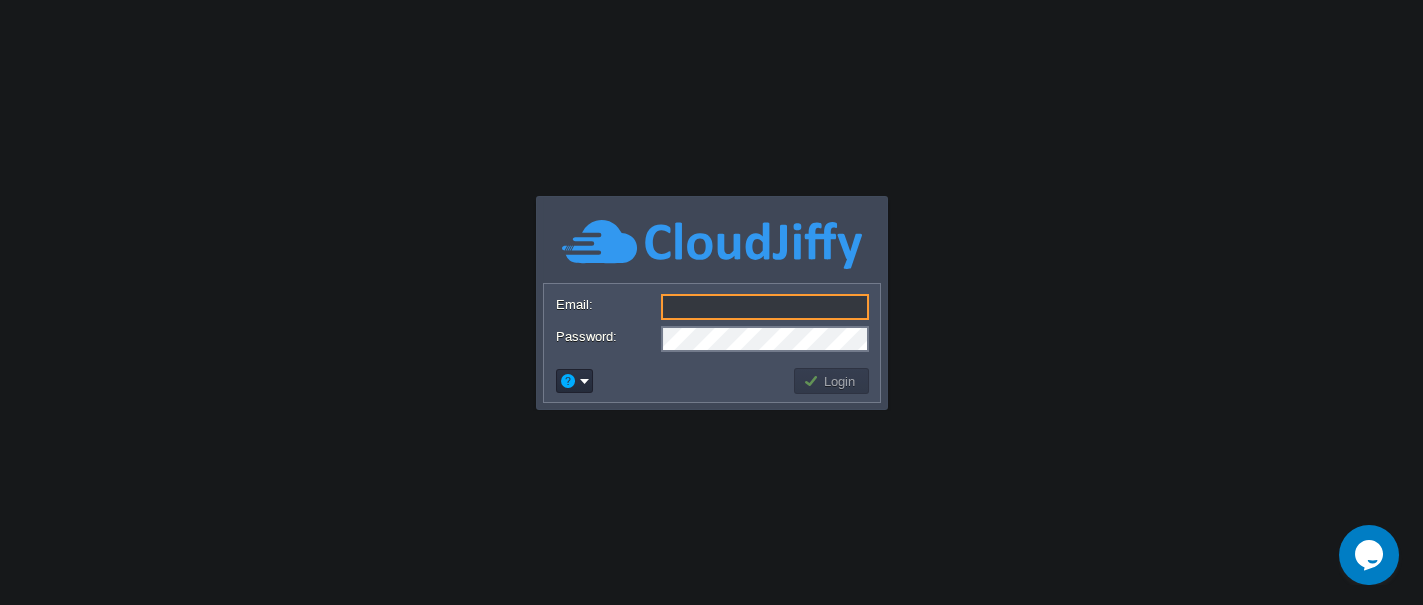 type on "instamarktdev@example.com" 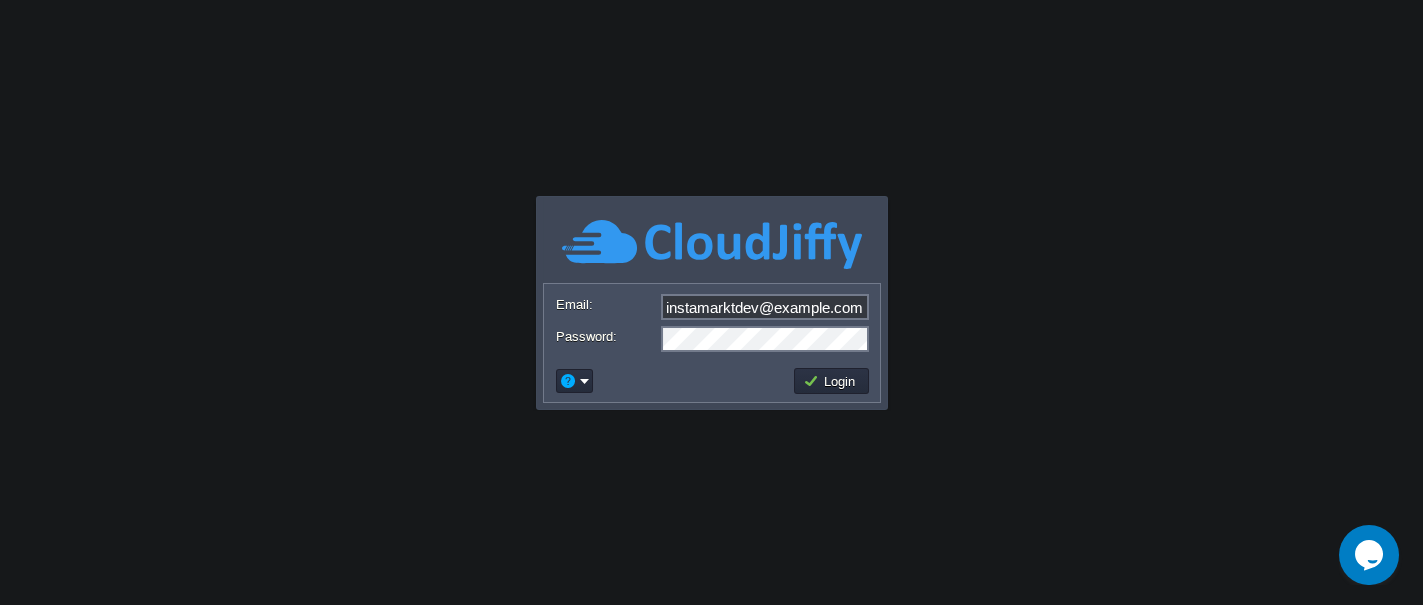 click on "Login" at bounding box center [832, 381] 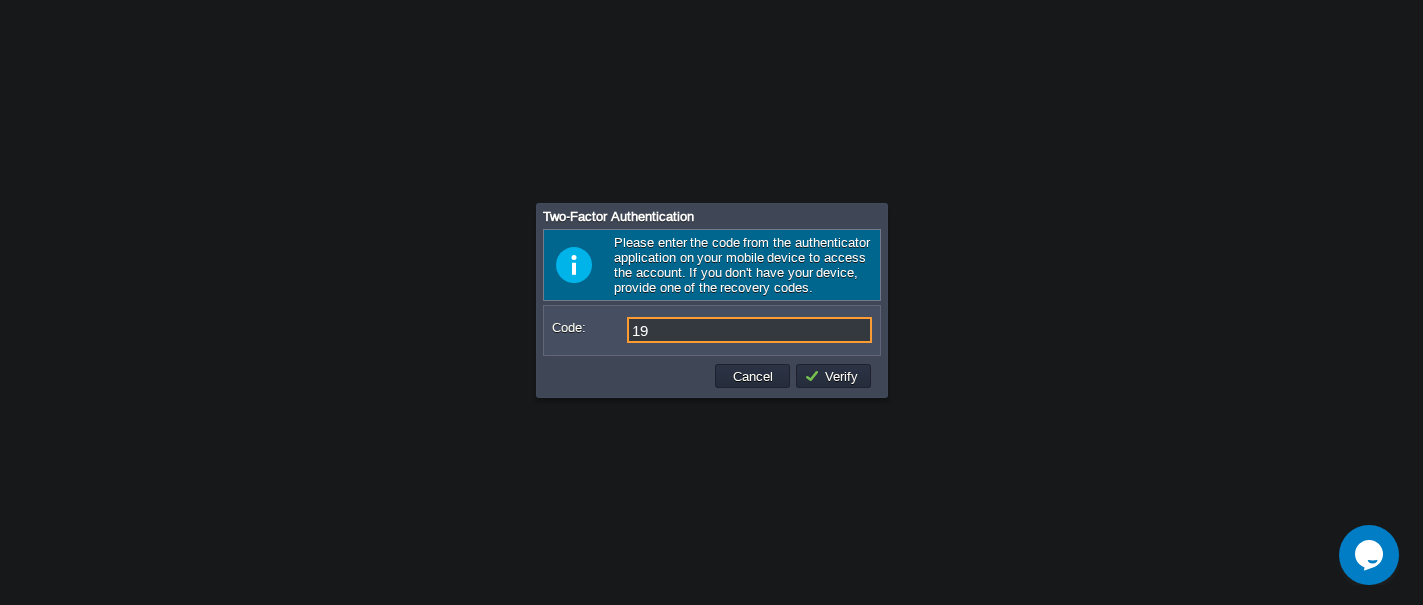 type on "1" 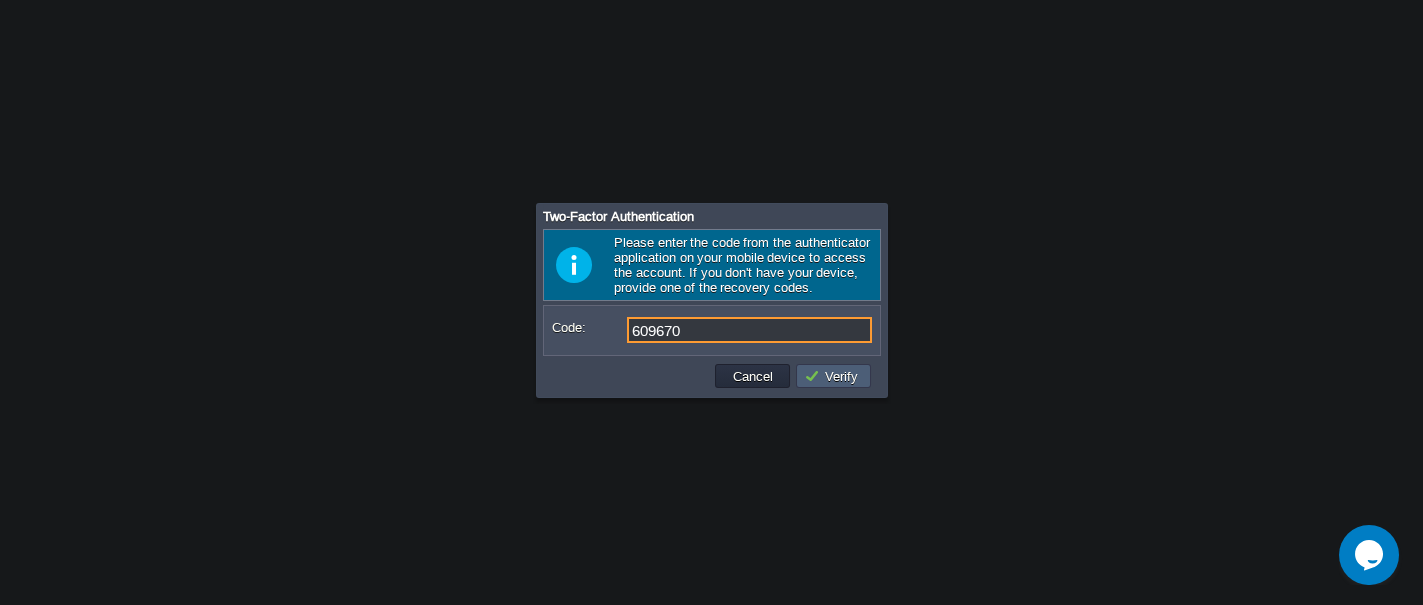 type on "609670" 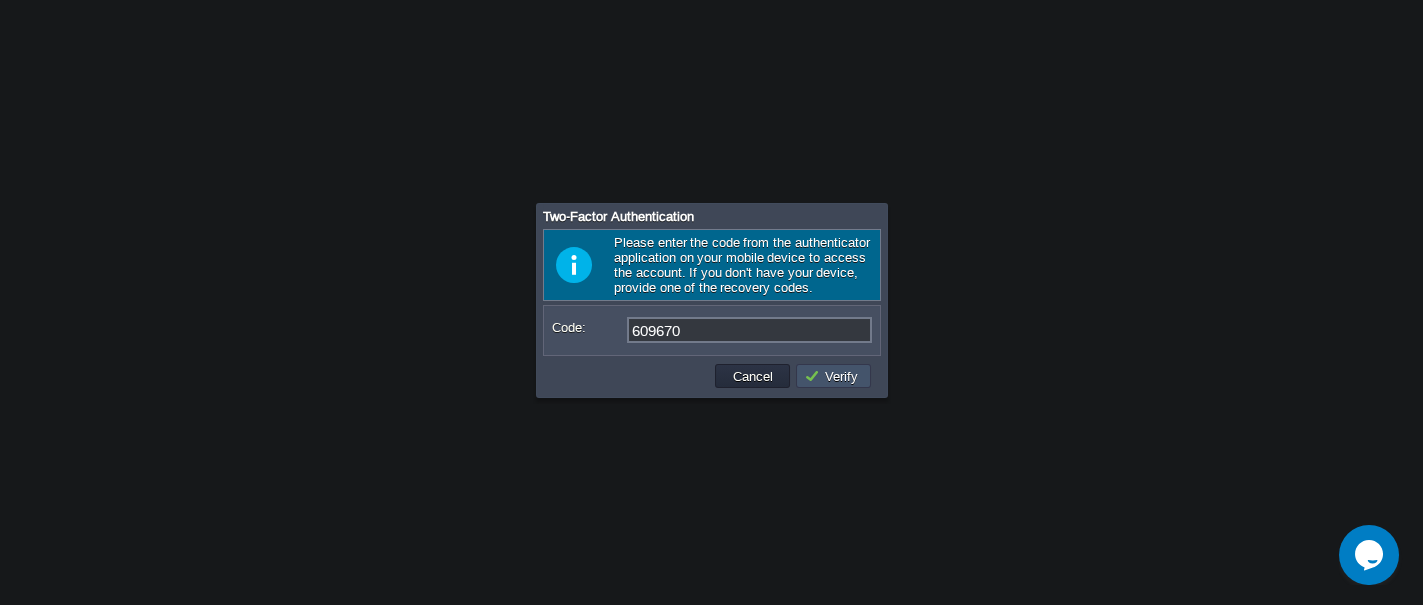 click on "Verify" at bounding box center [834, 376] 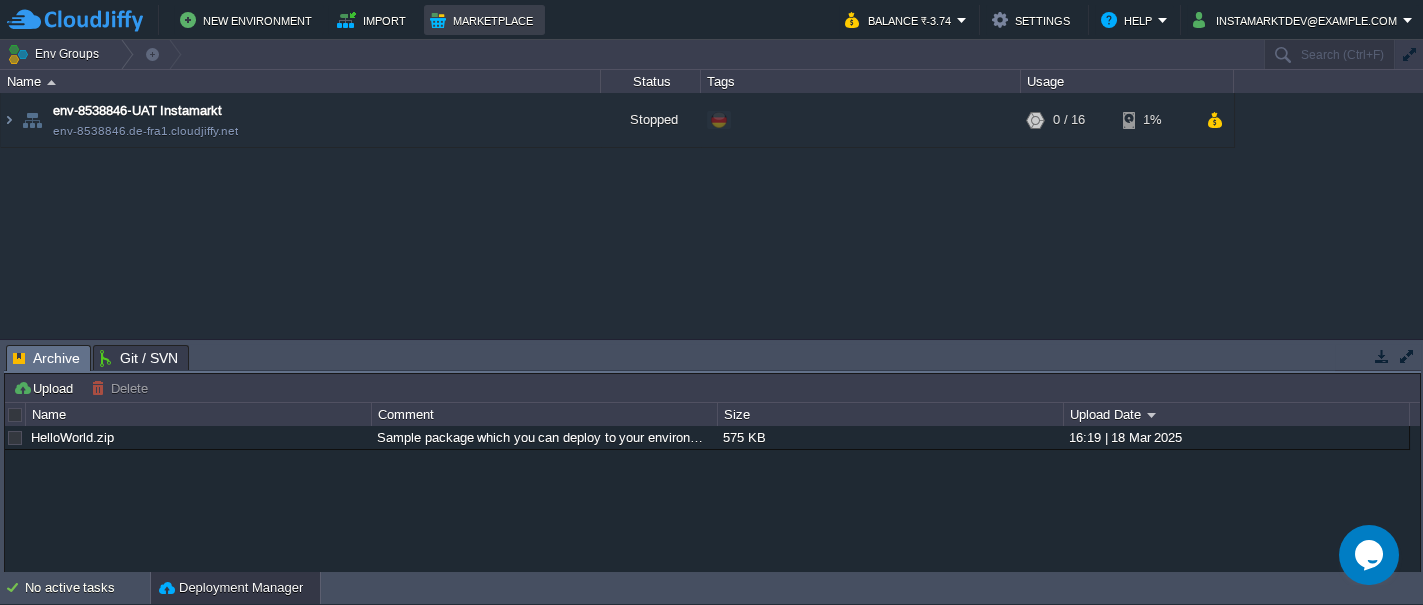 click on "Marketplace" at bounding box center [484, 20] 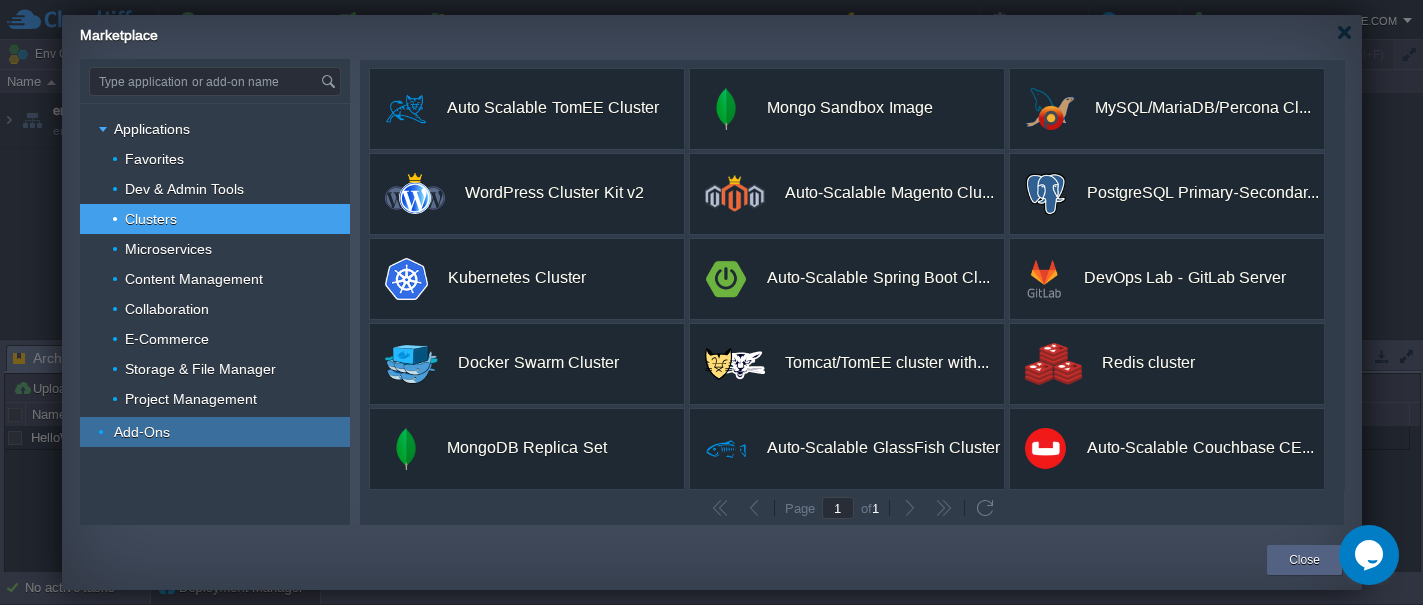 click on "Add-Ons" at bounding box center [142, 432] 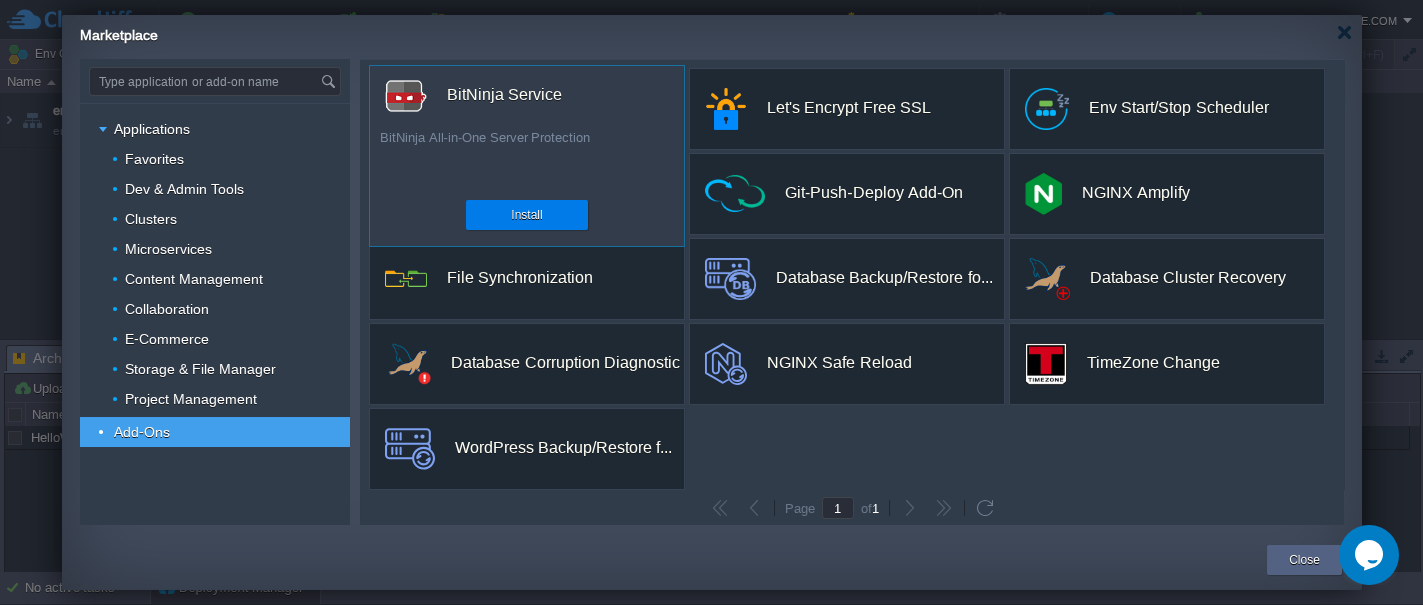 click on "BitNinja Service" at bounding box center [504, 95] 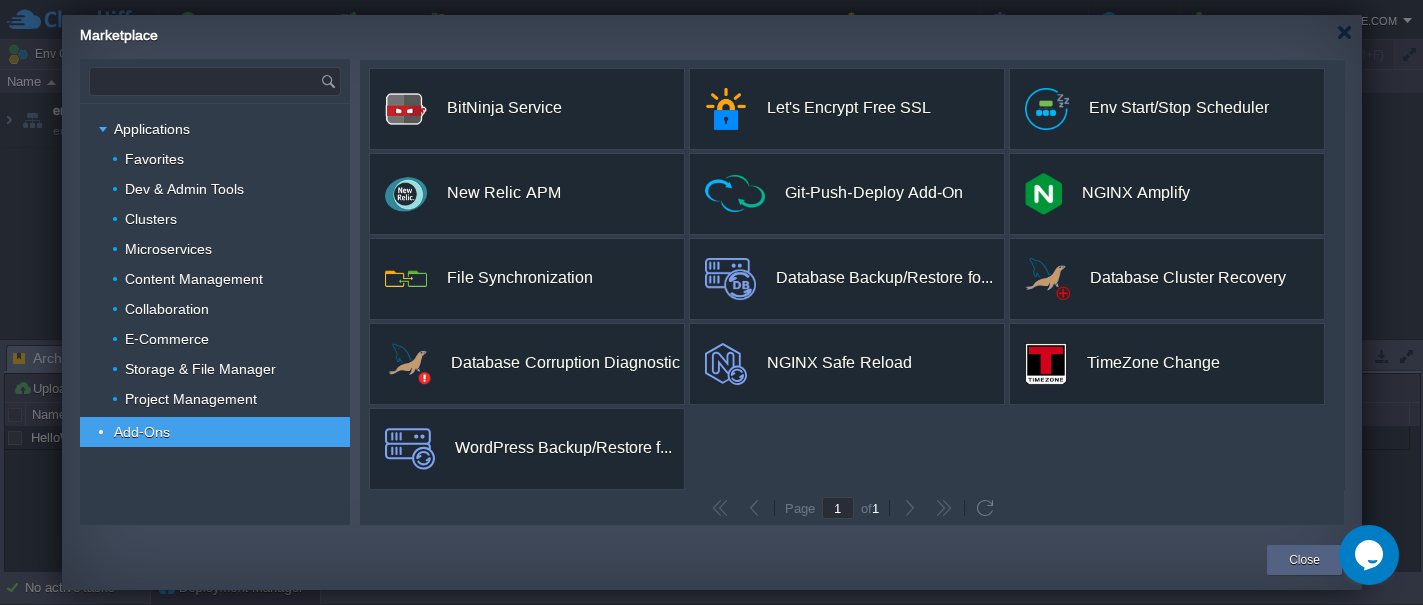 click at bounding box center (205, 81) 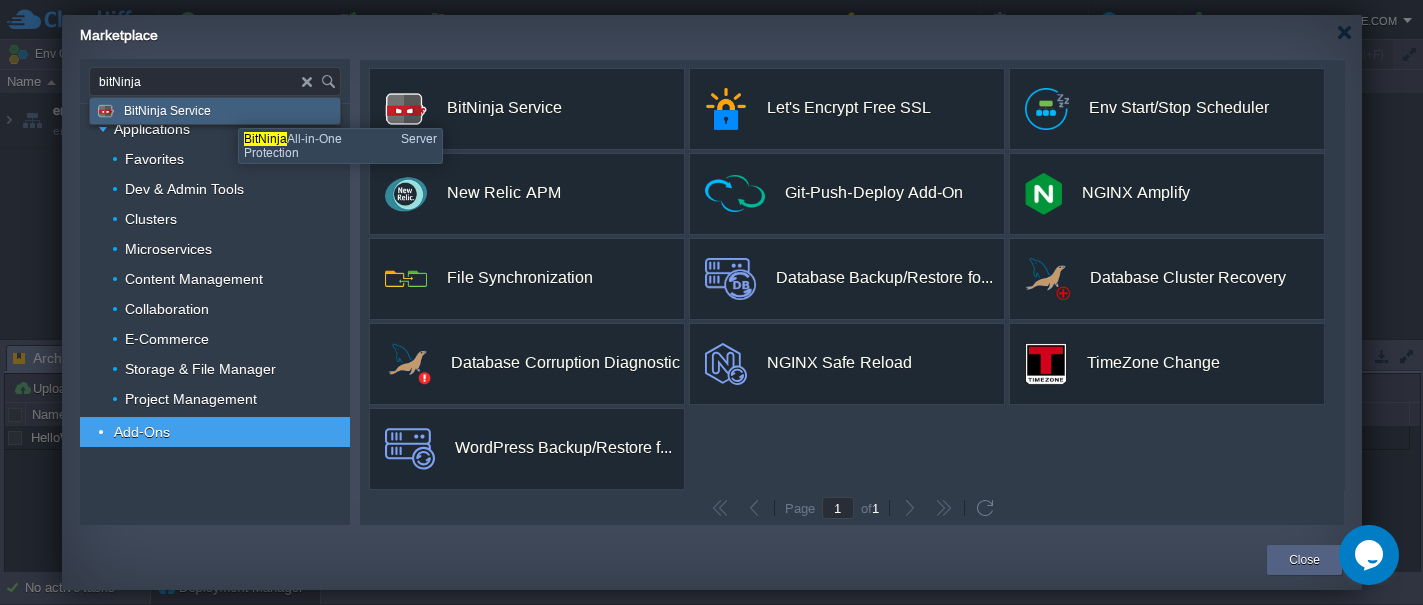 click on "BitNinja Service" at bounding box center (215, 111) 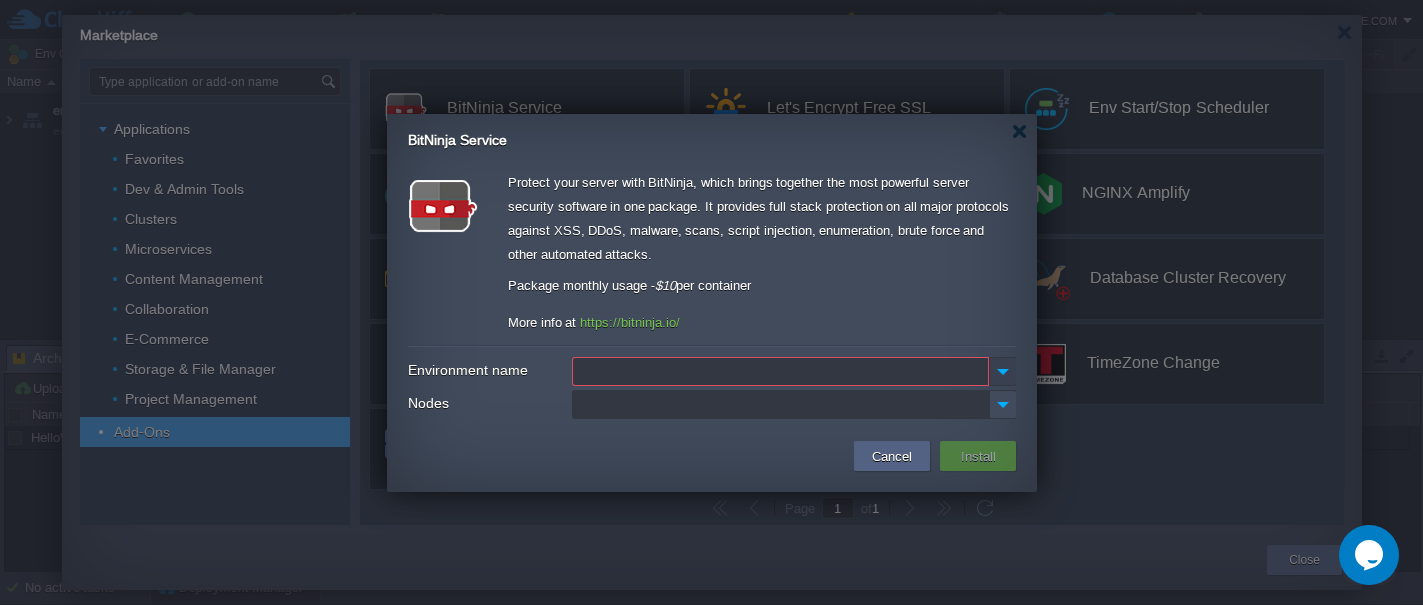 type on "Type application or add-on name" 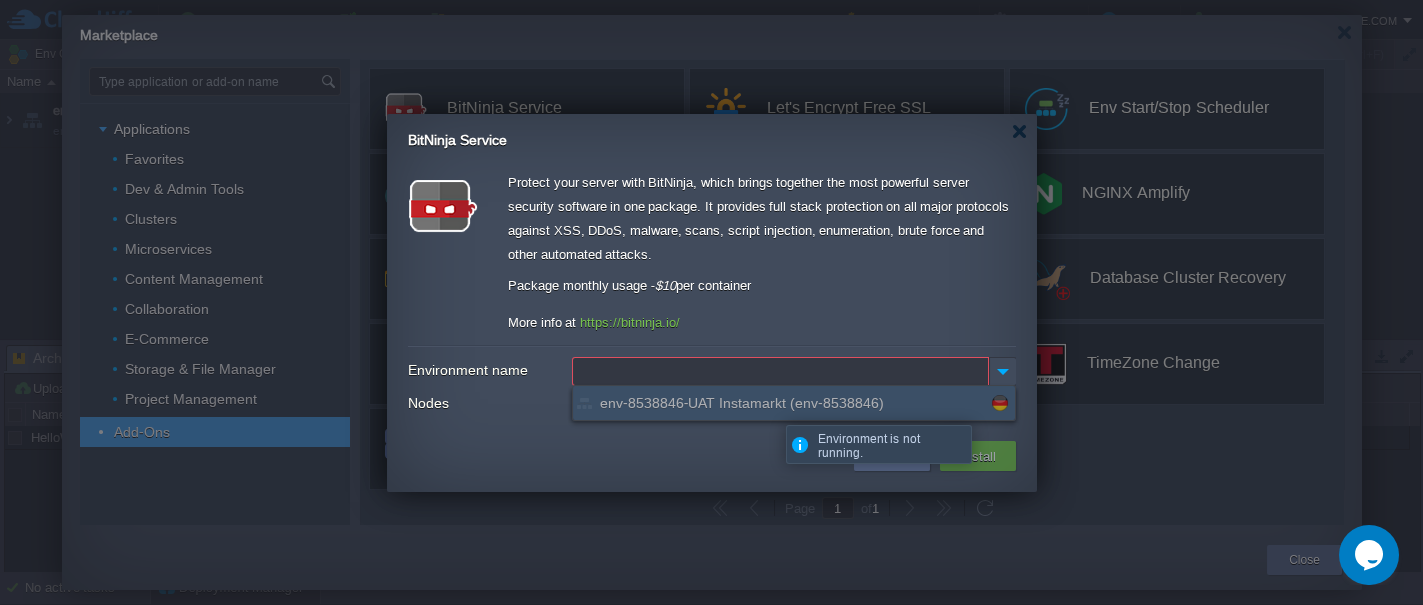 click on "env-8538846-UAT Instamarkt (env-8538846)" at bounding box center (742, 402) 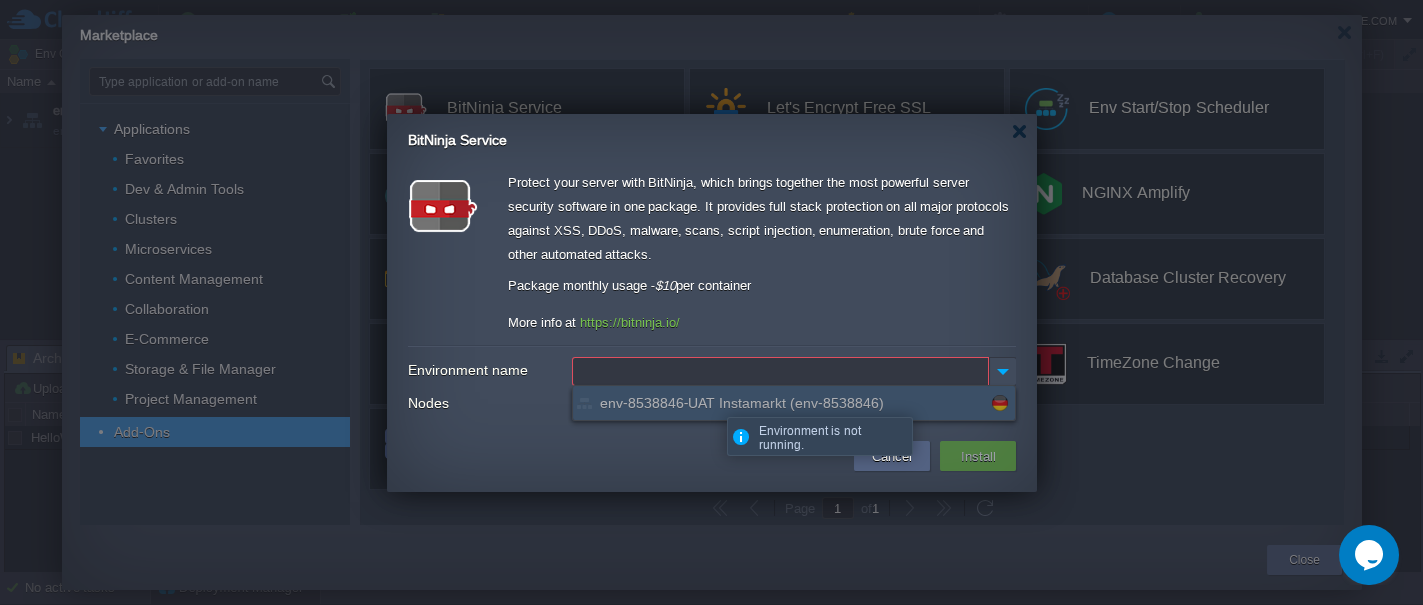 click on "env-8538846-UAT Instamarkt (env-8538846)" at bounding box center [742, 402] 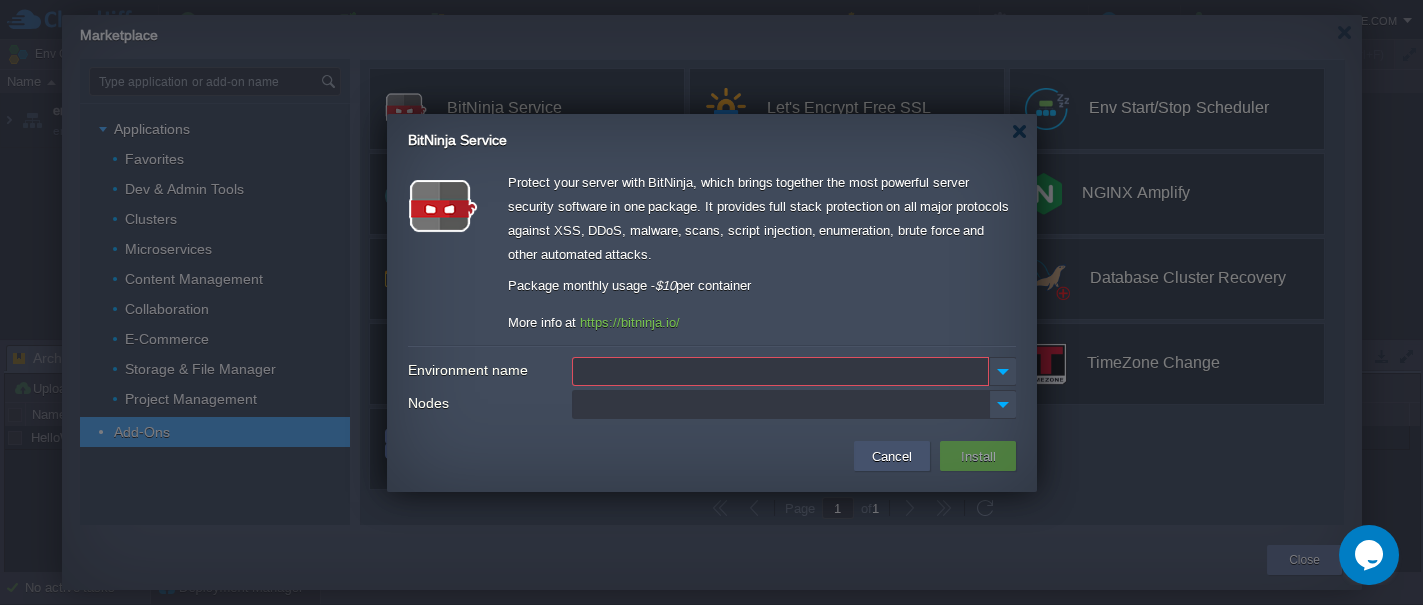 click on "Cancel" at bounding box center (892, 456) 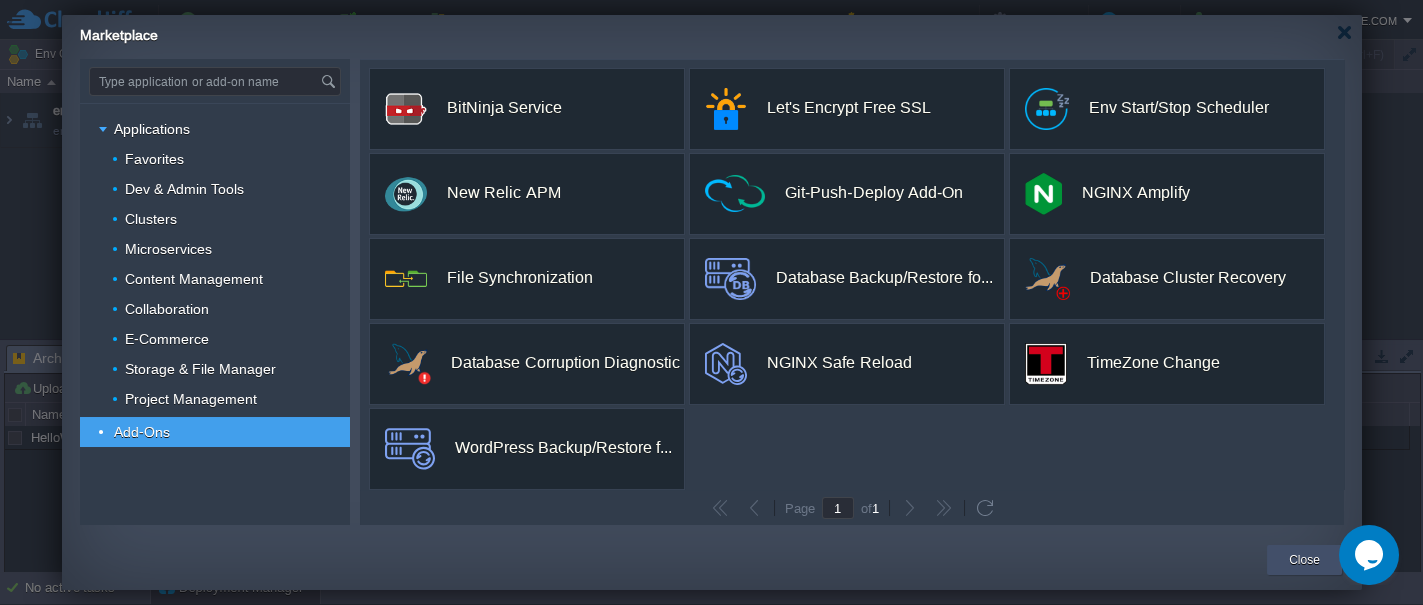 click on "Close" at bounding box center (1304, 560) 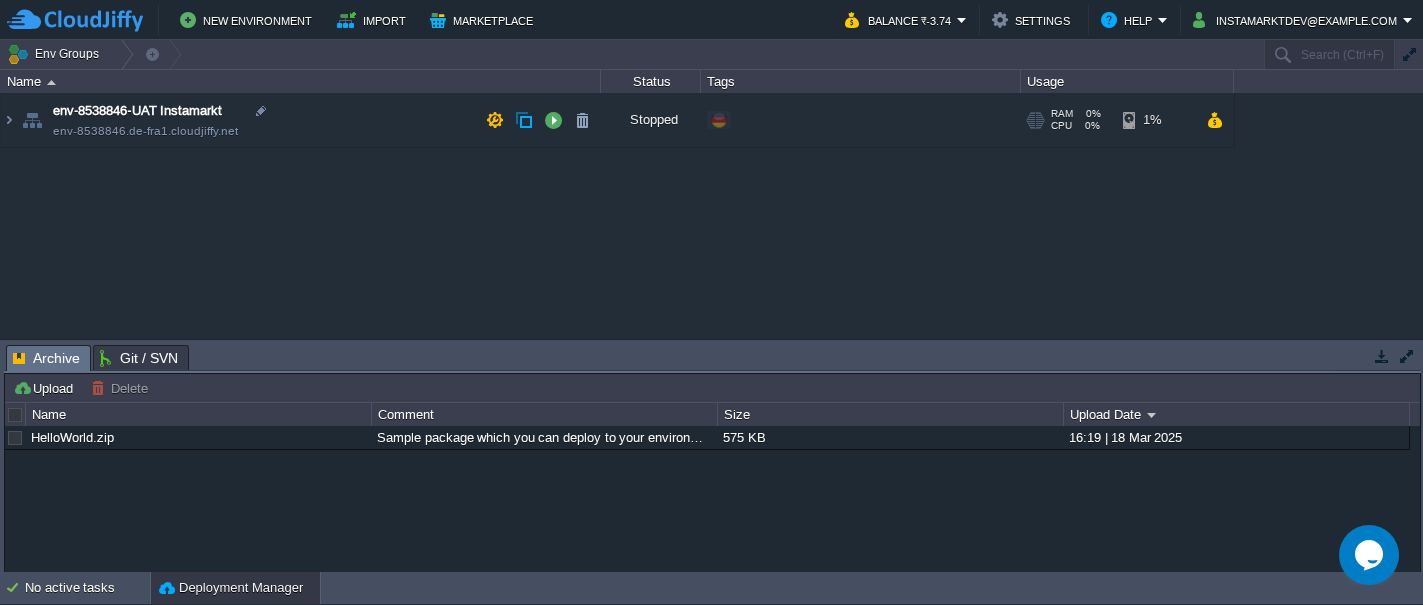click at bounding box center (32, 120) 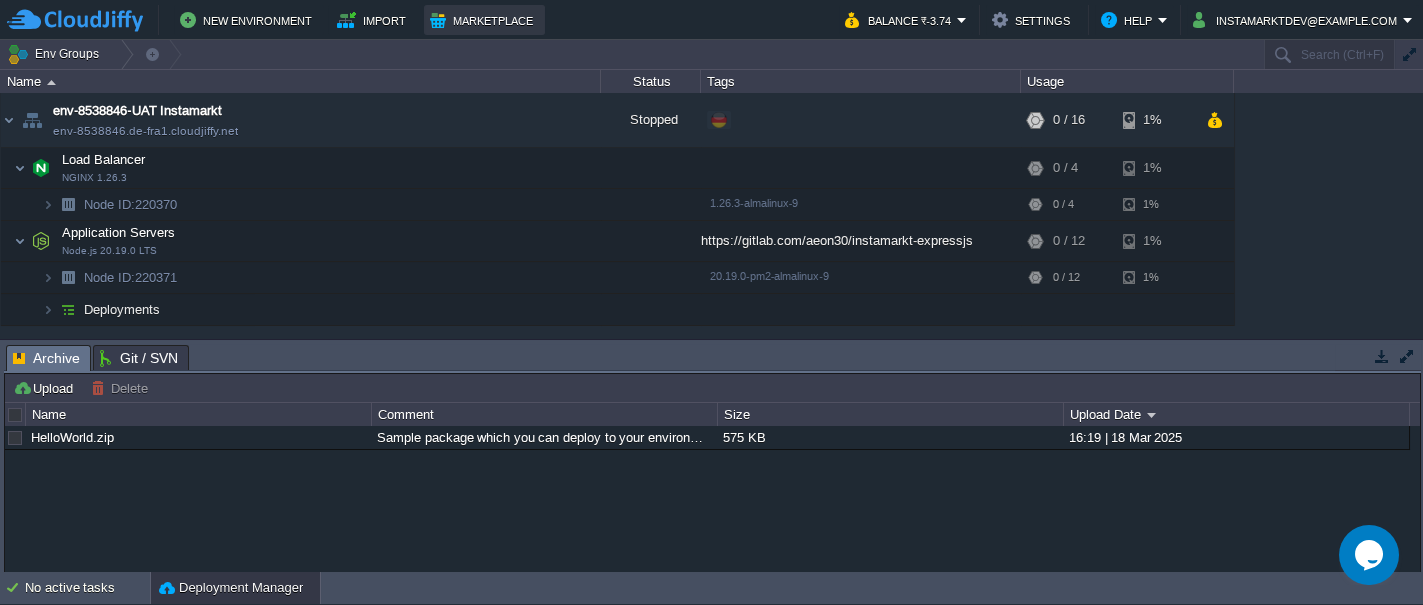 click on "Marketplace" at bounding box center [484, 20] 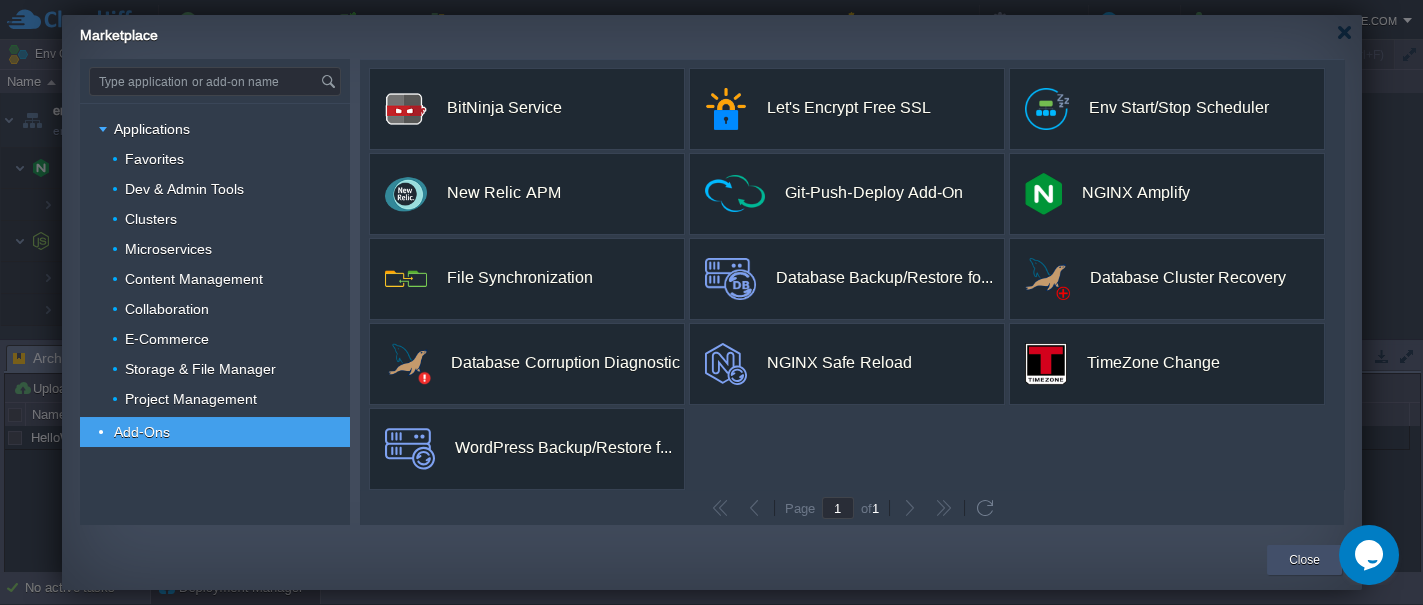 click on "Close" at bounding box center (1304, 560) 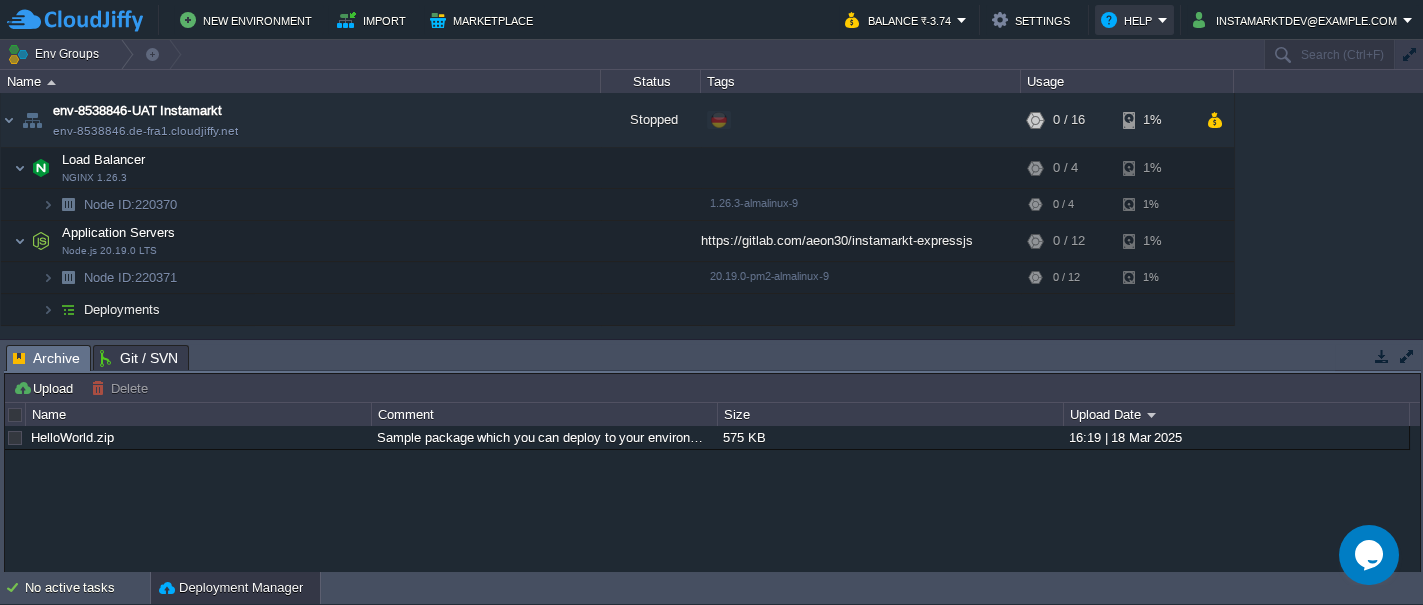 click on "Help" at bounding box center (1129, 20) 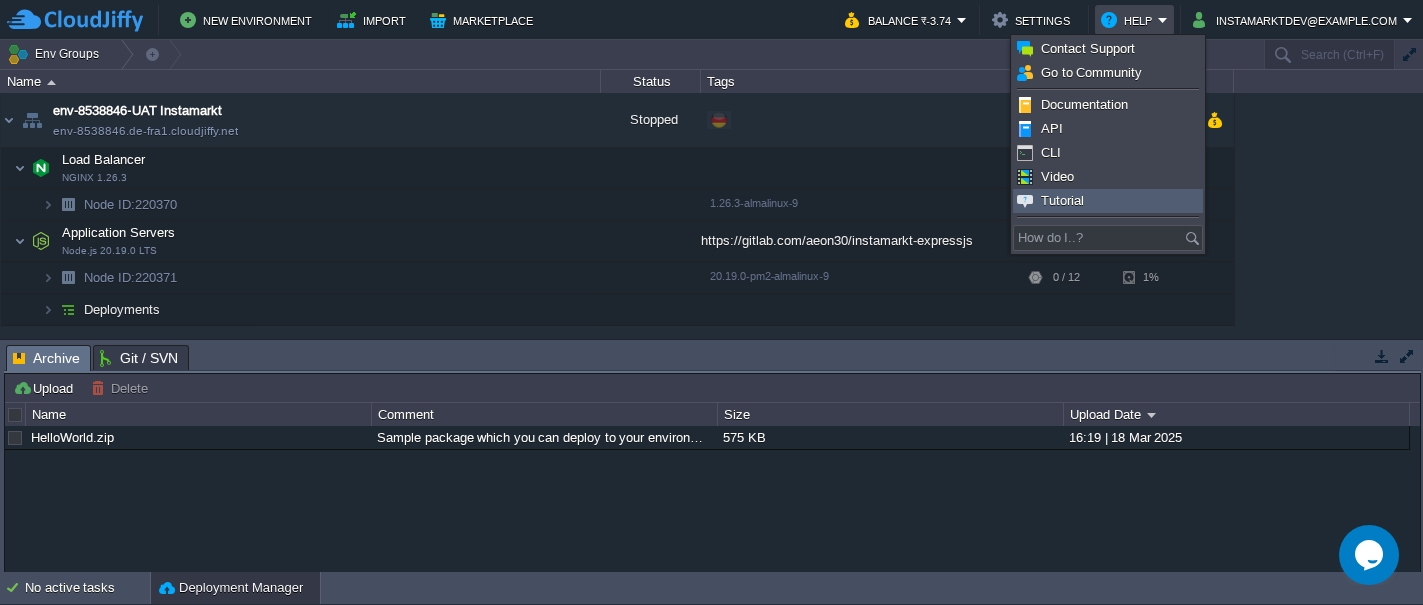 click on "Tutorial" at bounding box center [1062, 200] 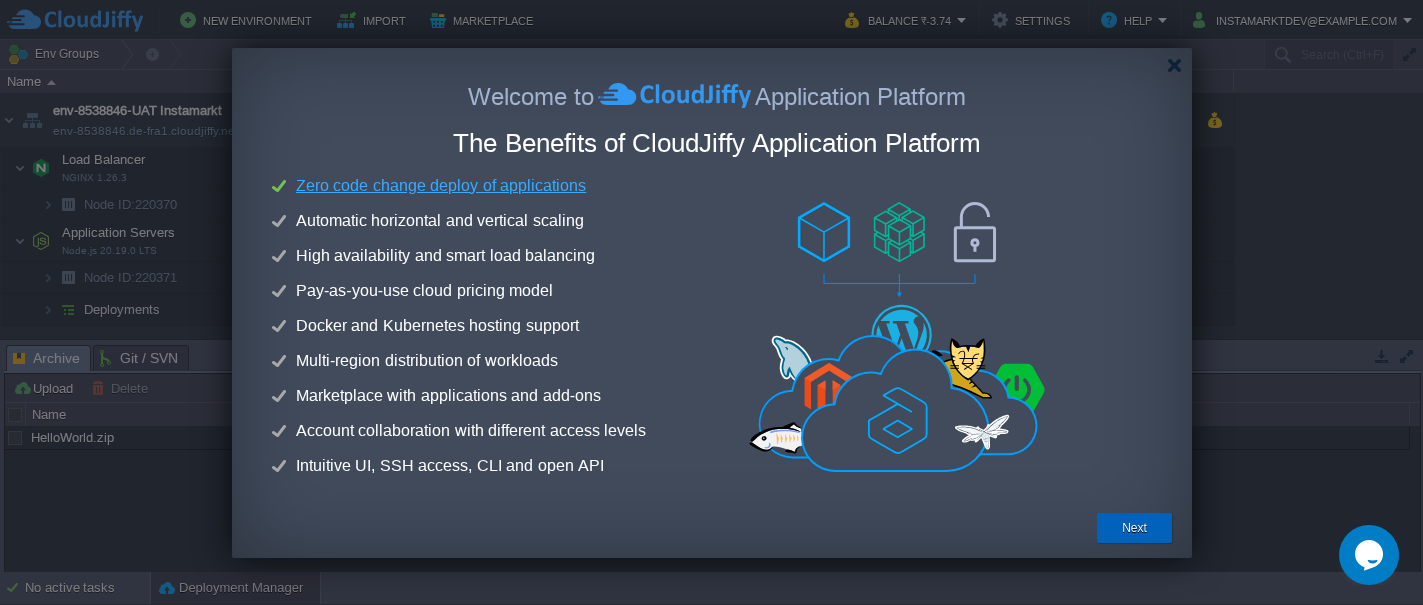 click on "Next" at bounding box center (1134, 528) 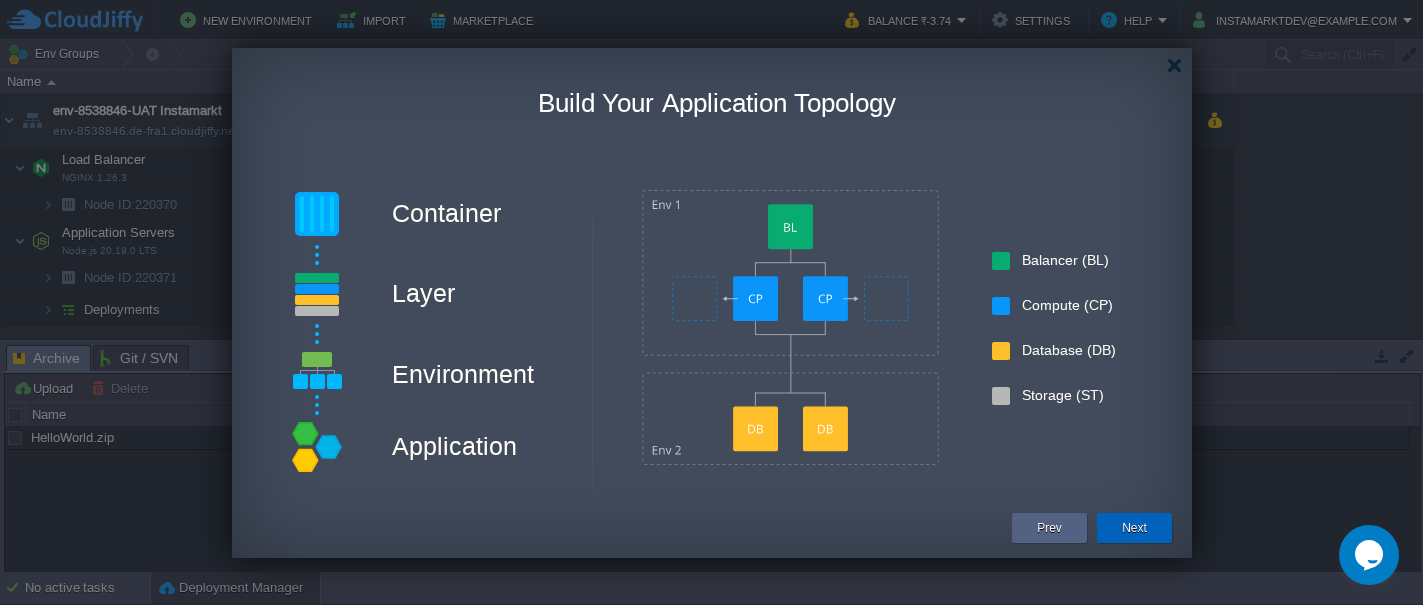 click on "Next" at bounding box center [1134, 528] 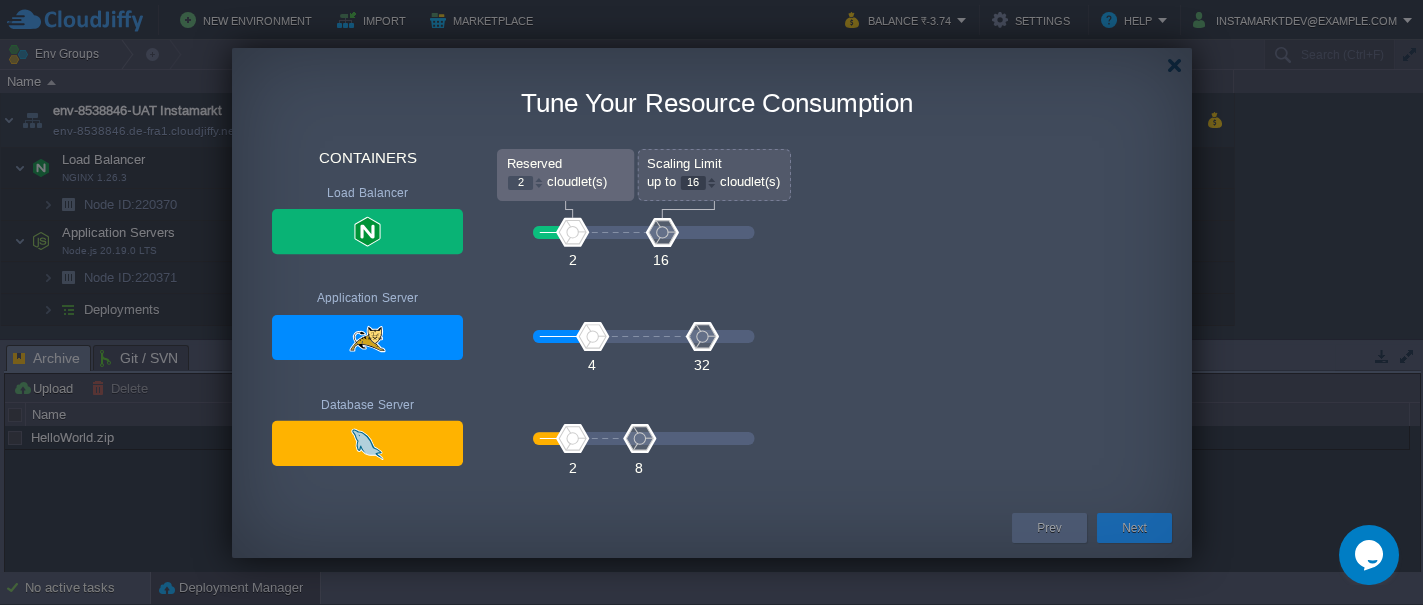 click on "Next" at bounding box center [1134, 528] 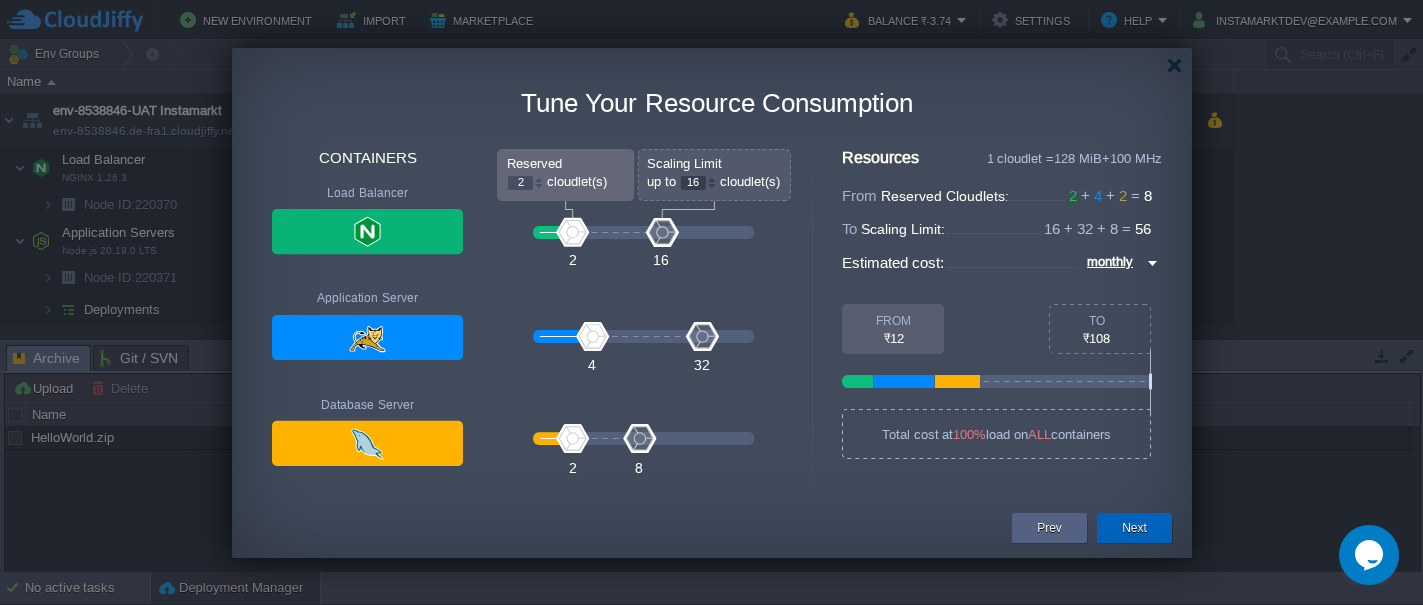 click on "Next" at bounding box center (1134, 528) 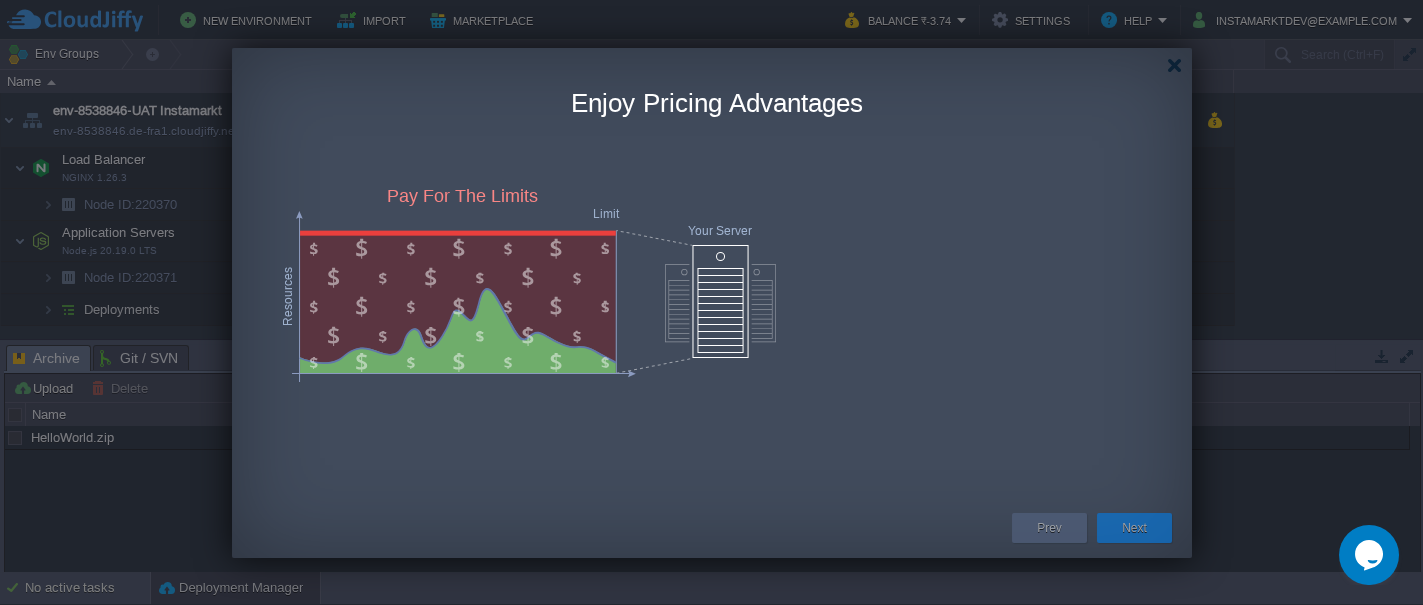 click on "Next" at bounding box center [1134, 528] 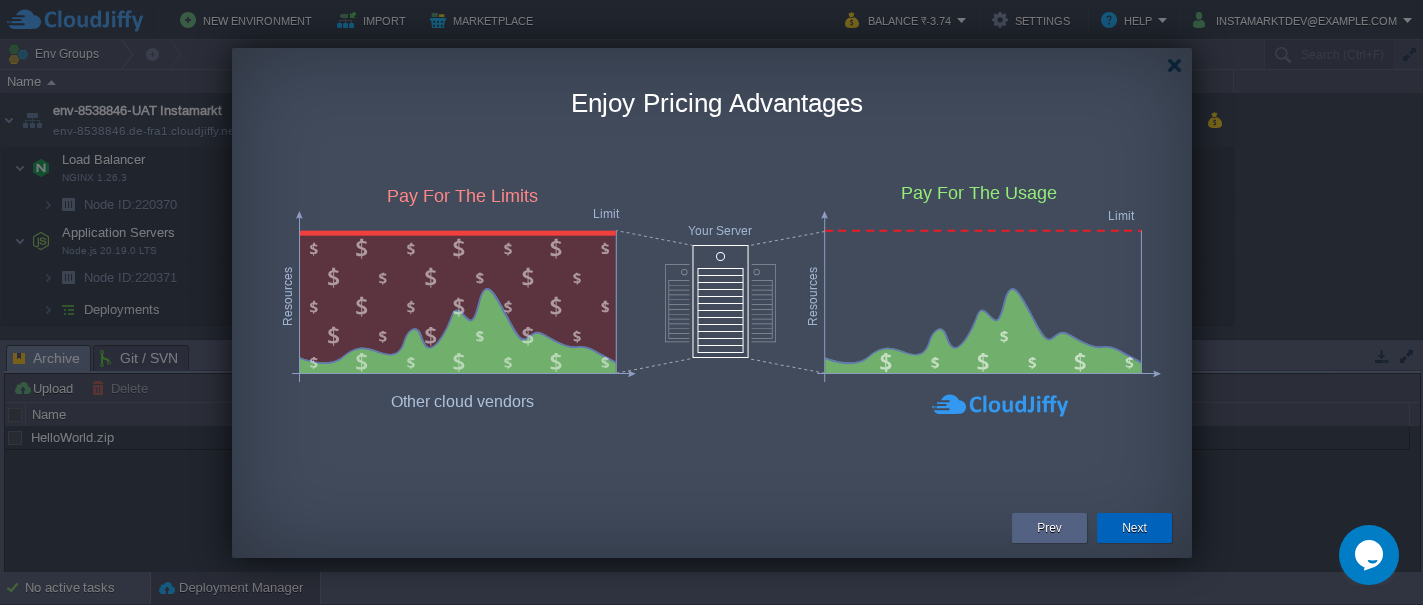click on "Next" at bounding box center (1134, 528) 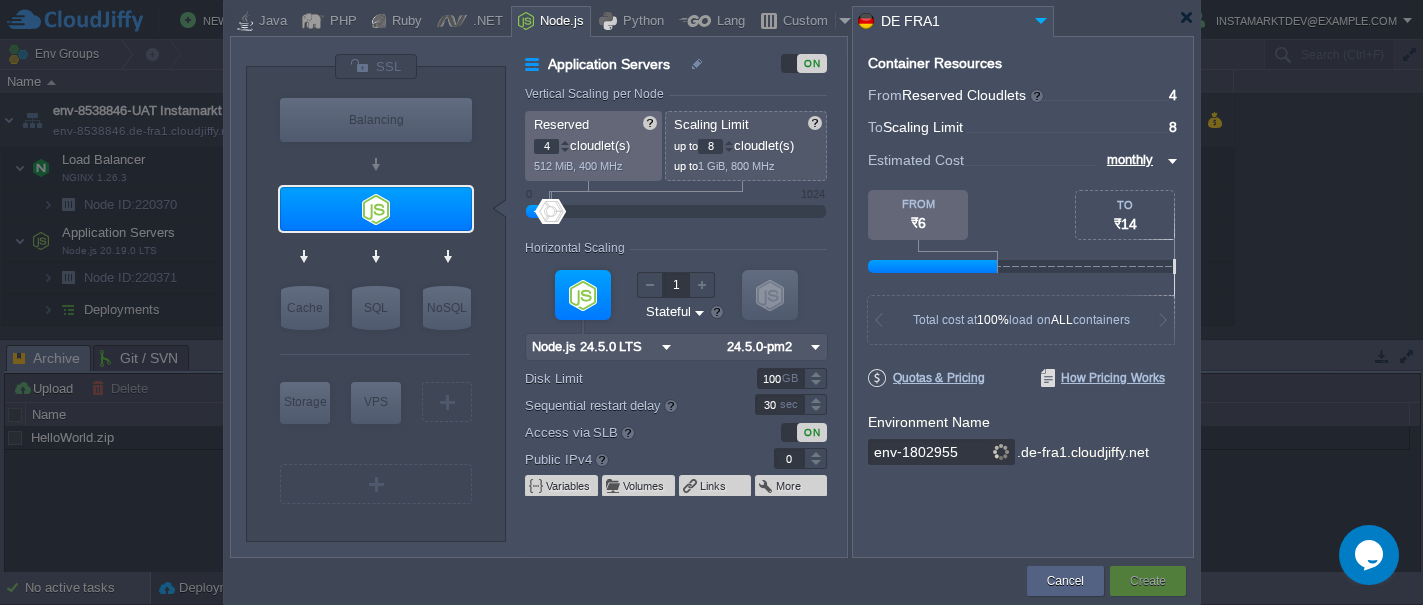 click on "Container Resources From  Reserved Cloudlets   ... = 4 not added To  Scaling Limit ... = 8 not added   VM Resources ... = 0 GiB, 0 vCPU not added Estimated Cost monthly TO ₹14 FROM ₹6 512 MiB RAM + 400 MHz CPU + 100 GB Disk You pay the fixed price for reserved resources Total cost at  100%  load on  ALL  containers You do not pay for unused resources Disk Limit per Node 1 TB Traffic Limit per Node 300 GB Quotas & Pricing How Pricing Works Environment Name env-1802955 .de-fra1.cloudjiffy.net" at bounding box center [1023, 297] 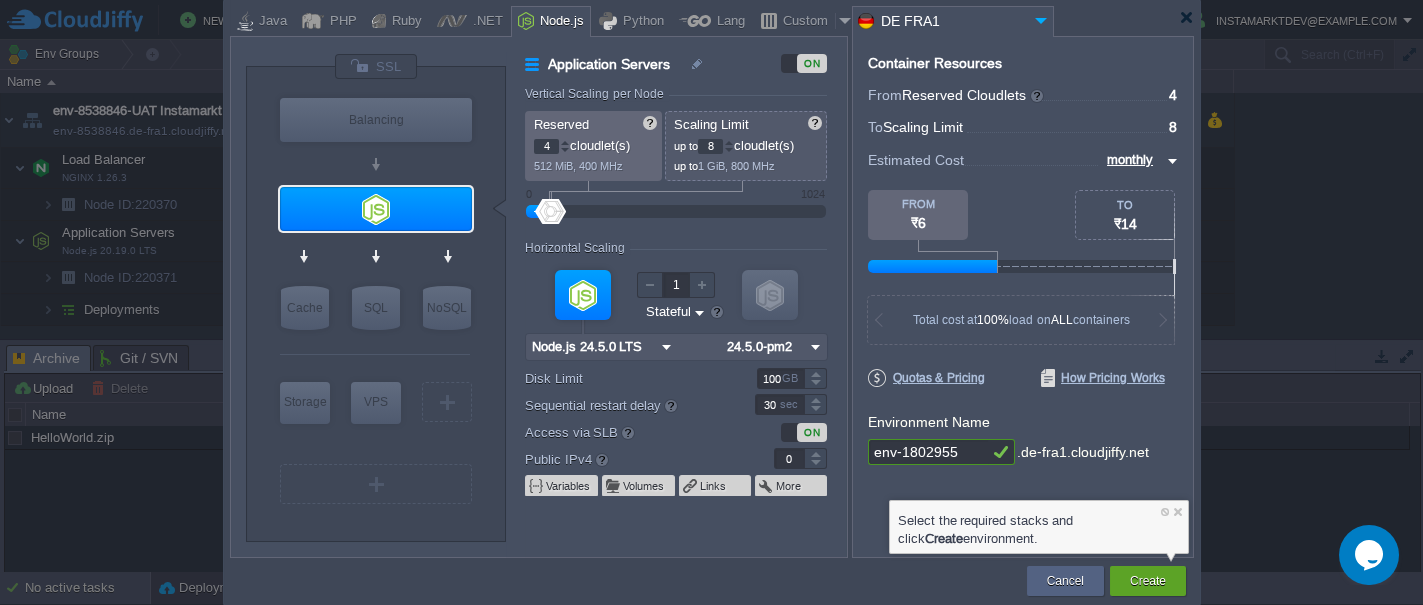 click at bounding box center [711, 302] 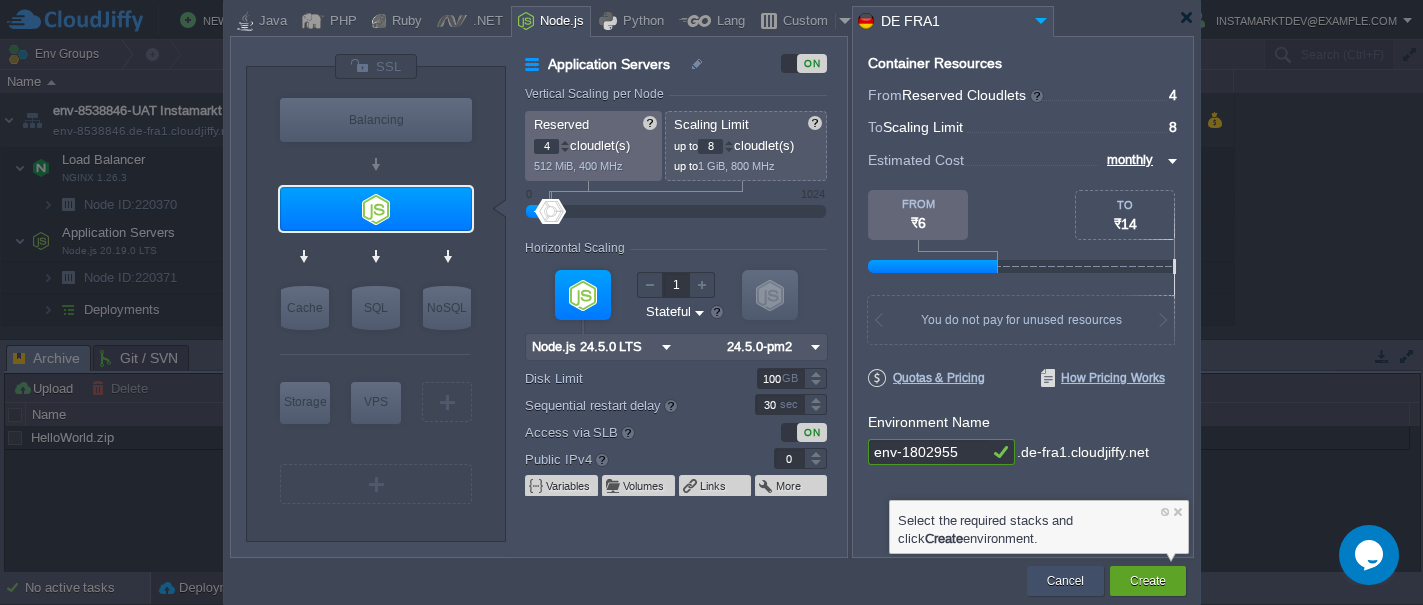 click on "Cancel" at bounding box center [1065, 581] 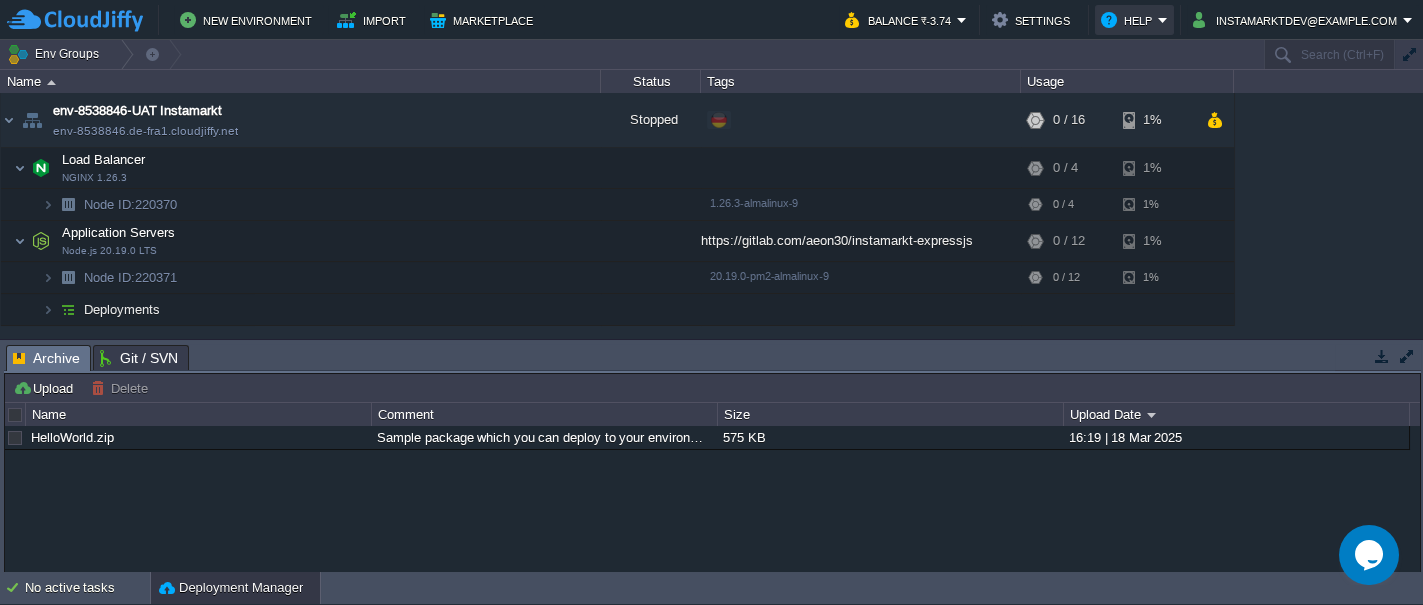 click on "Help" at bounding box center [1129, 20] 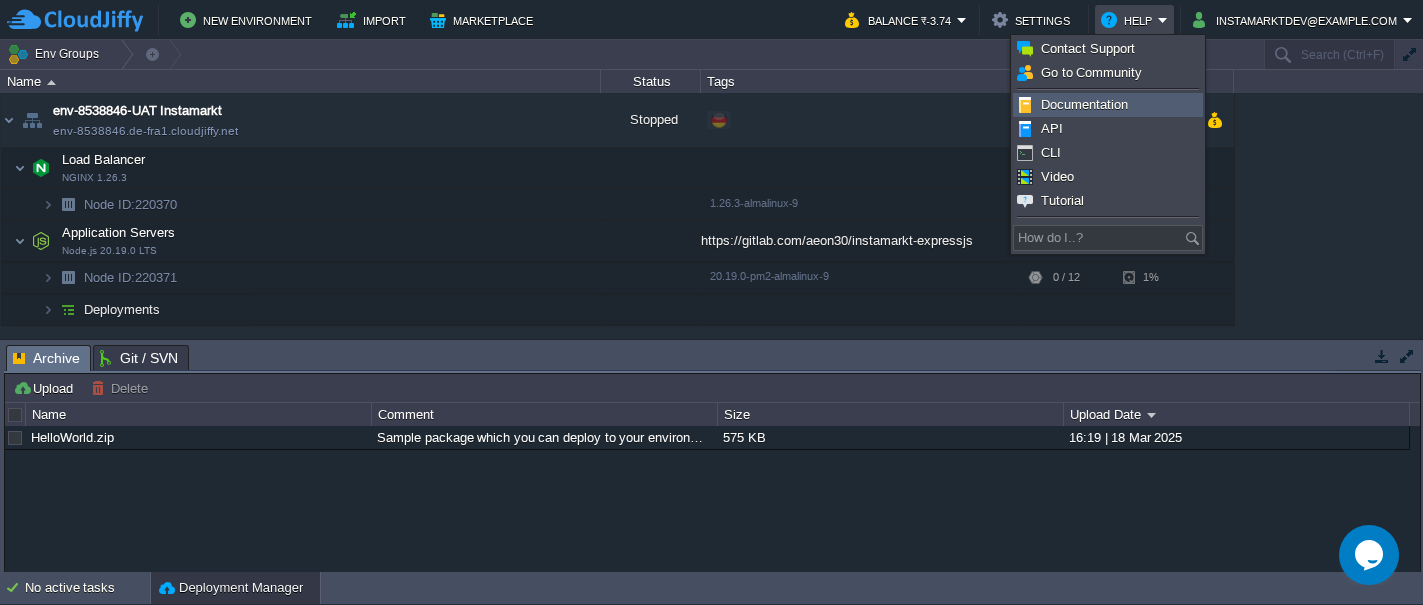click on "Documentation" at bounding box center [1084, 104] 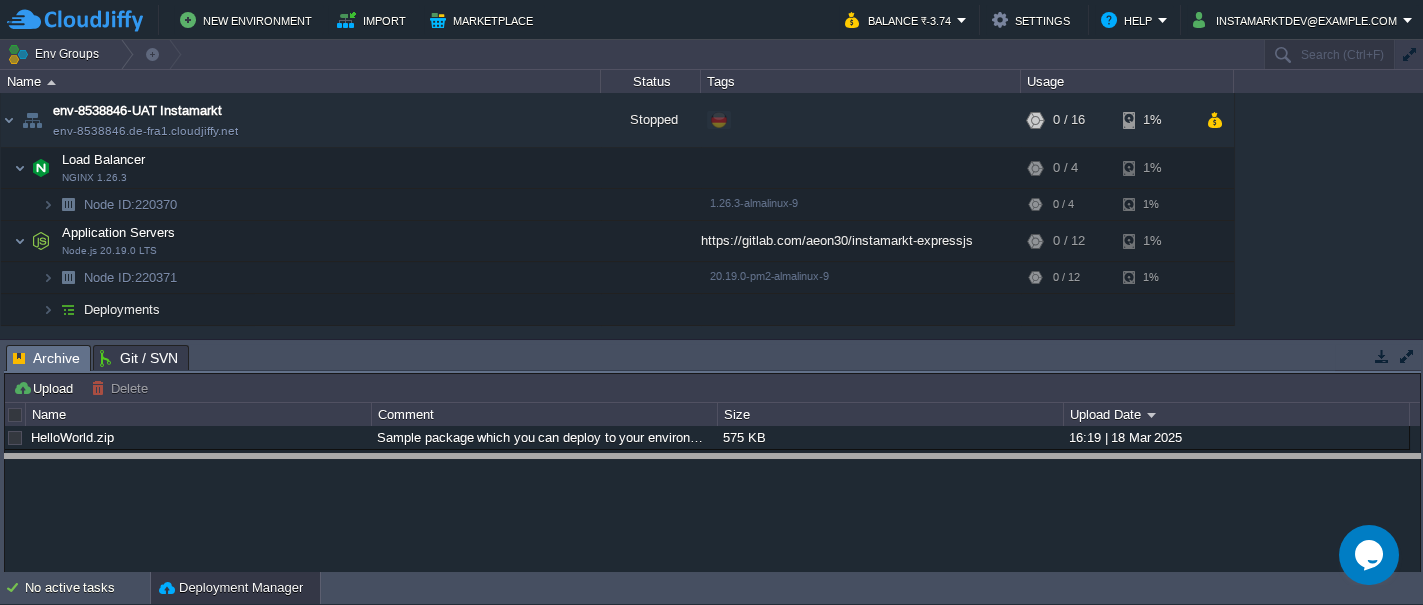 drag, startPoint x: 342, startPoint y: 361, endPoint x: 340, endPoint y: 471, distance: 110.01818 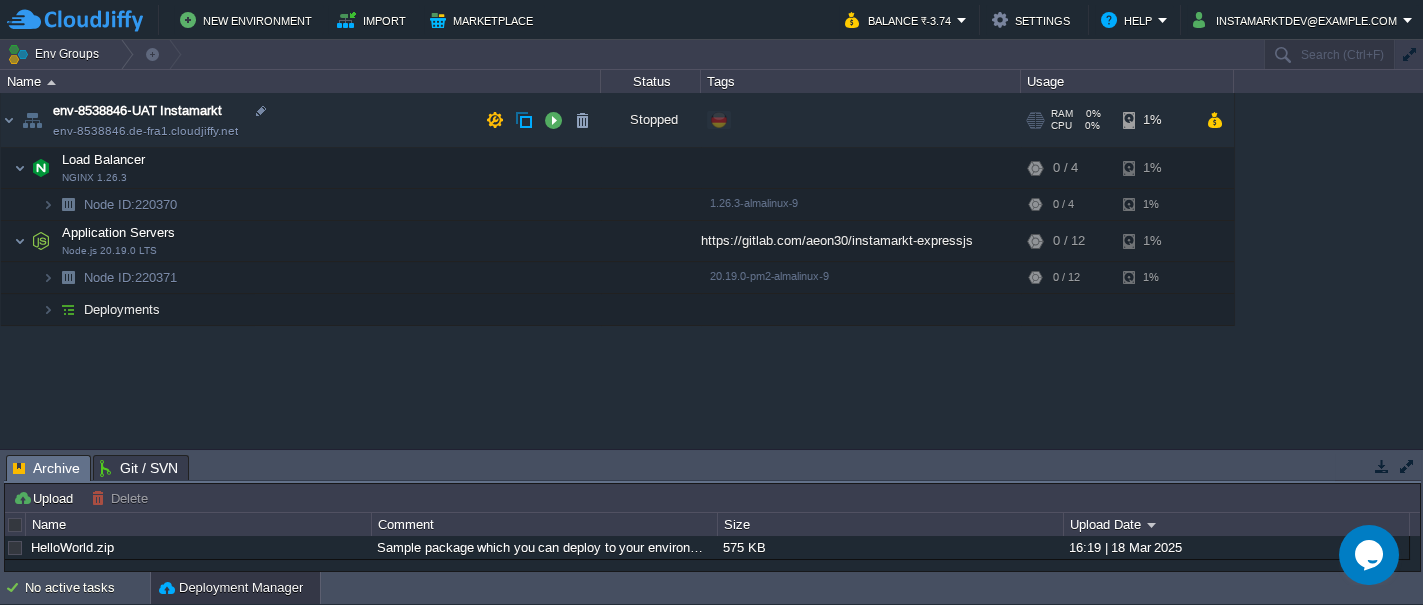 click at bounding box center (32, 120) 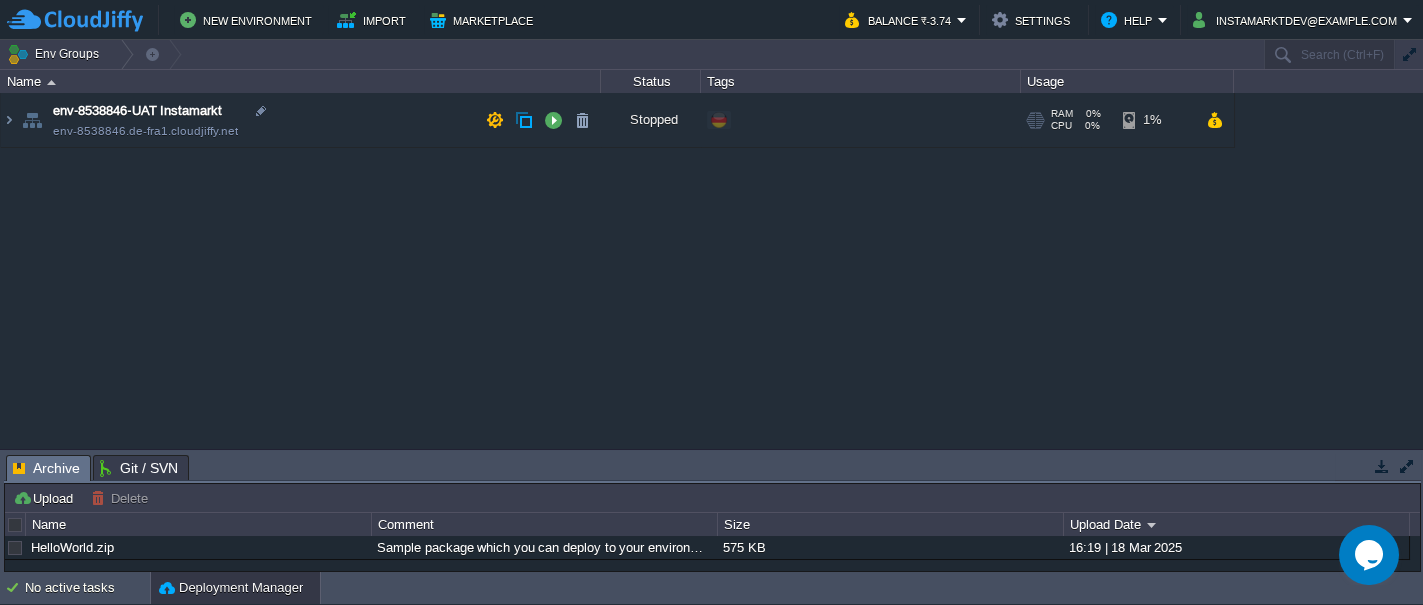 click at bounding box center [32, 120] 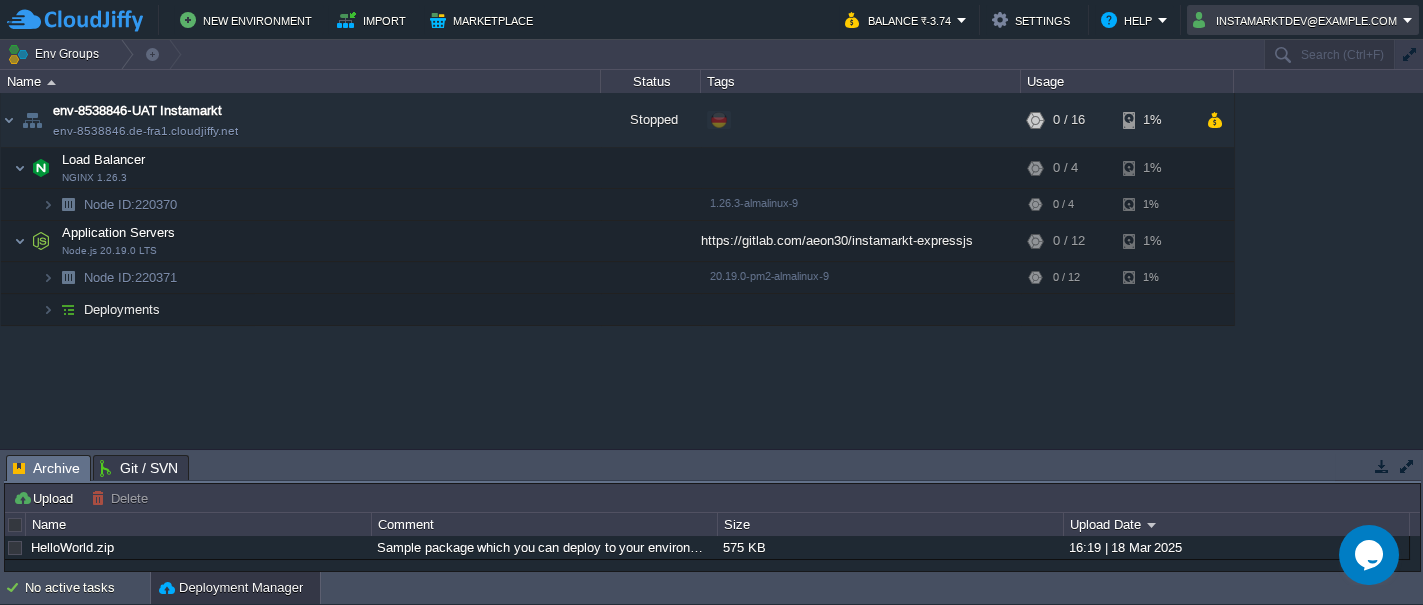 click on "instamarktdev@example.com" at bounding box center [1303, 20] 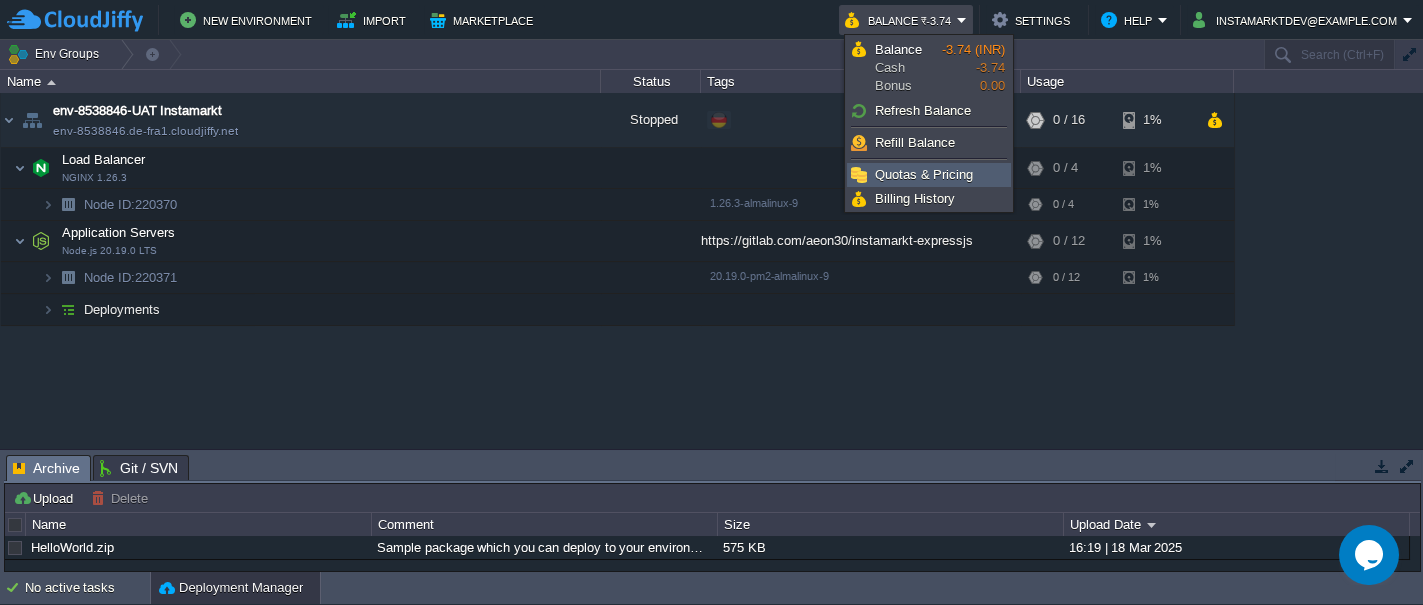 click on "Quotas & Pricing" at bounding box center (924, 174) 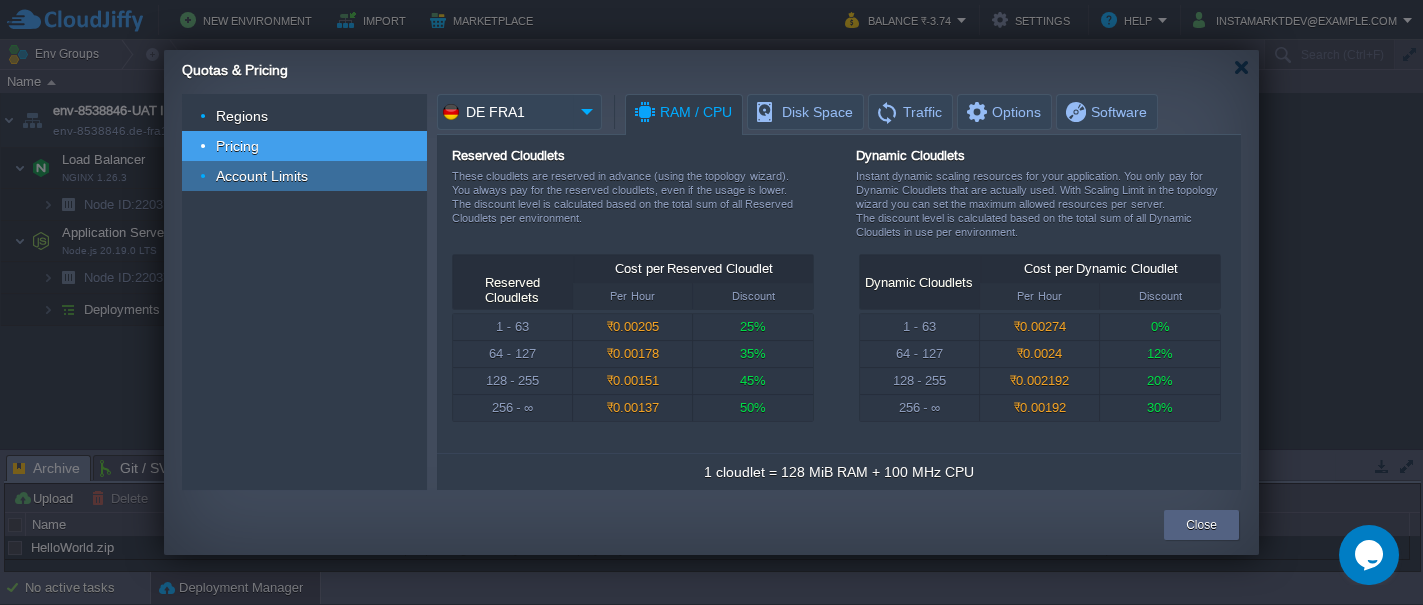 click on "Account Limits" at bounding box center (262, 176) 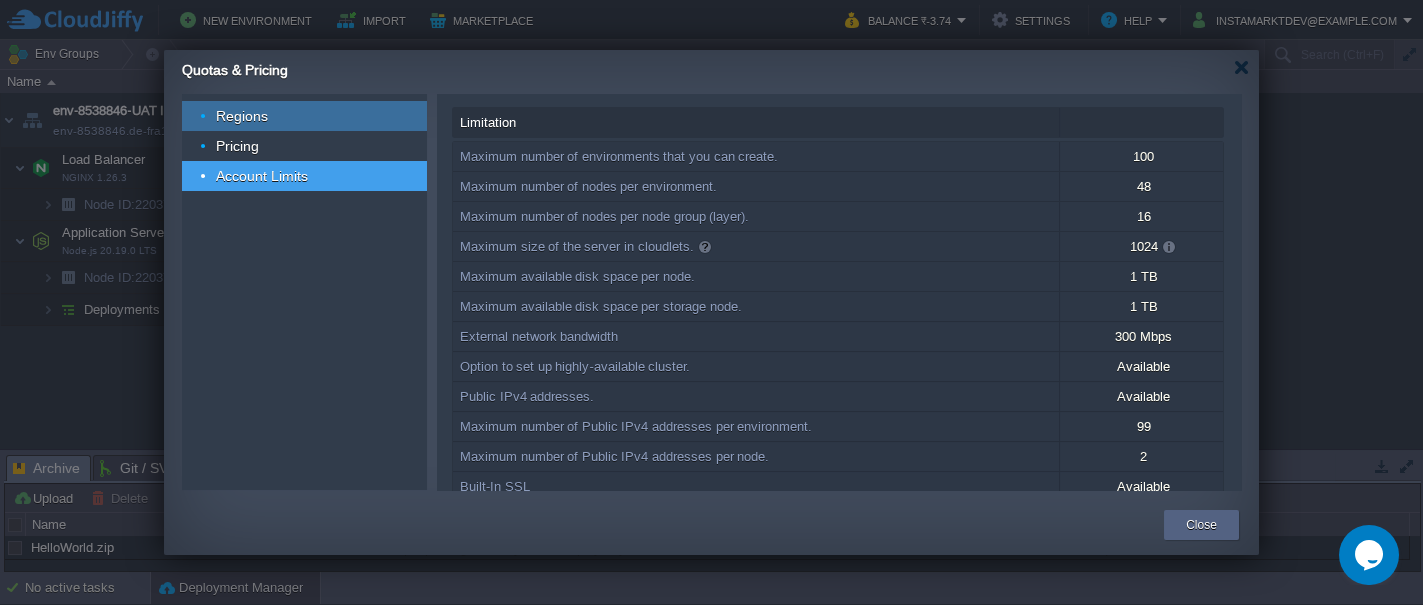 click on "Regions" at bounding box center (242, 116) 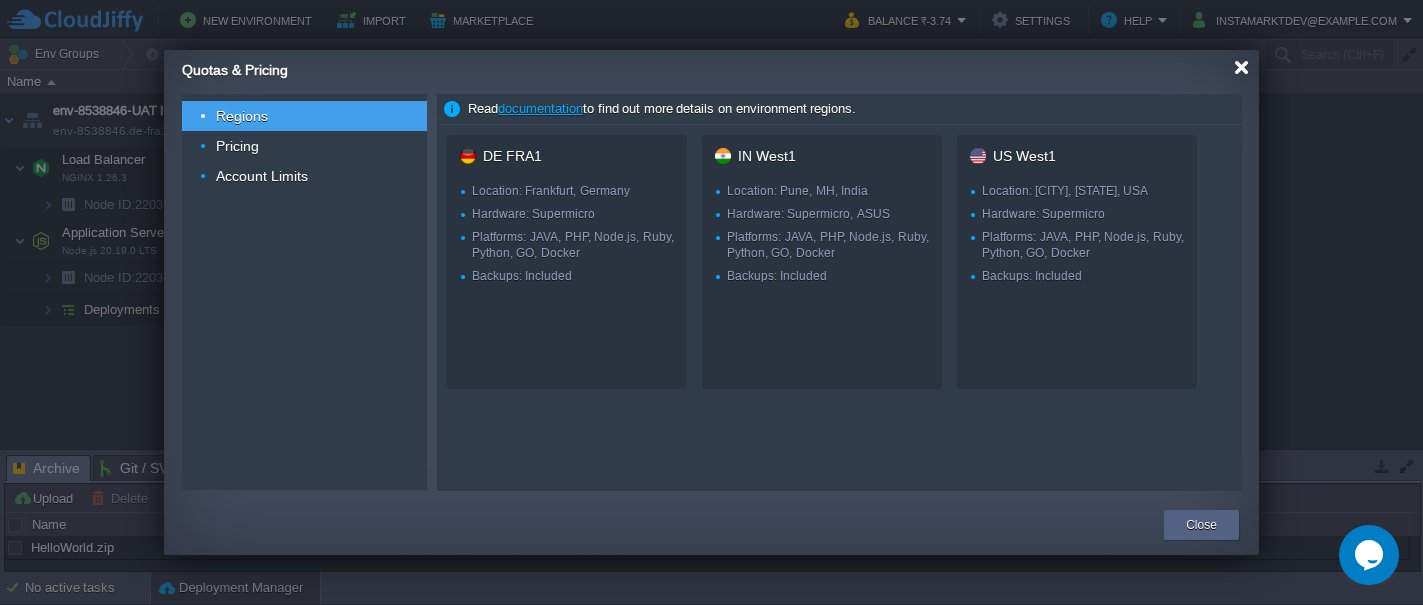 click at bounding box center [1241, 67] 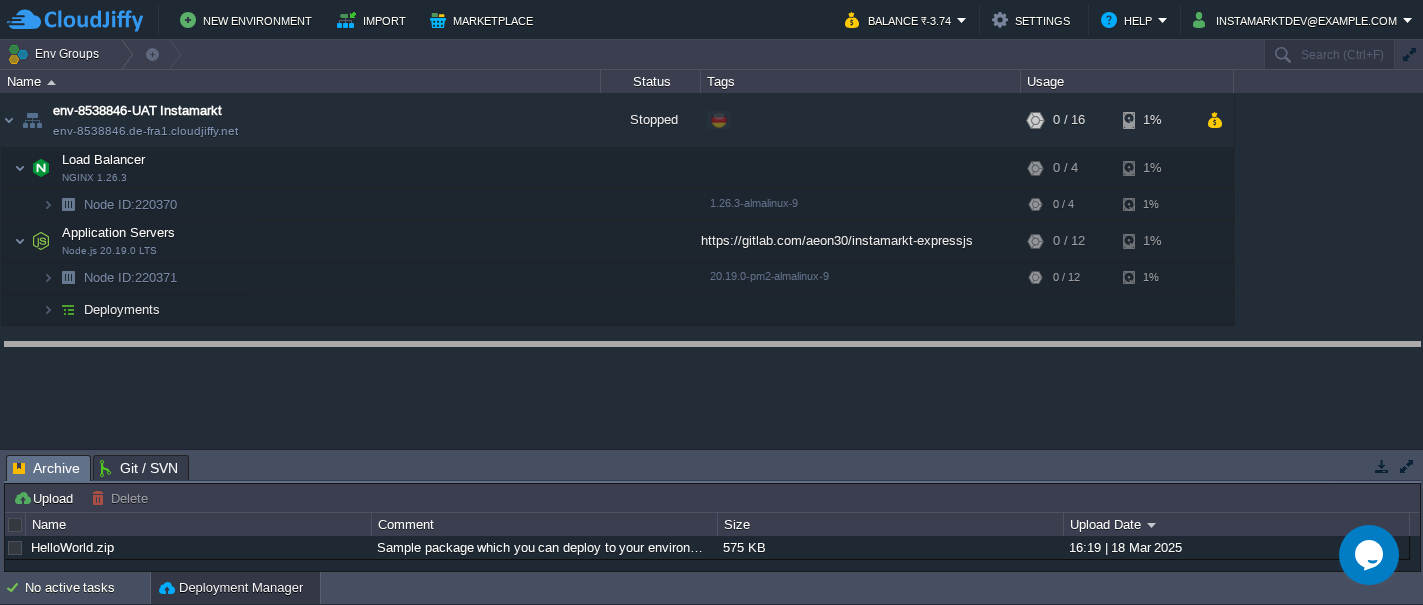 drag, startPoint x: 874, startPoint y: 470, endPoint x: 863, endPoint y: 327, distance: 143.42245 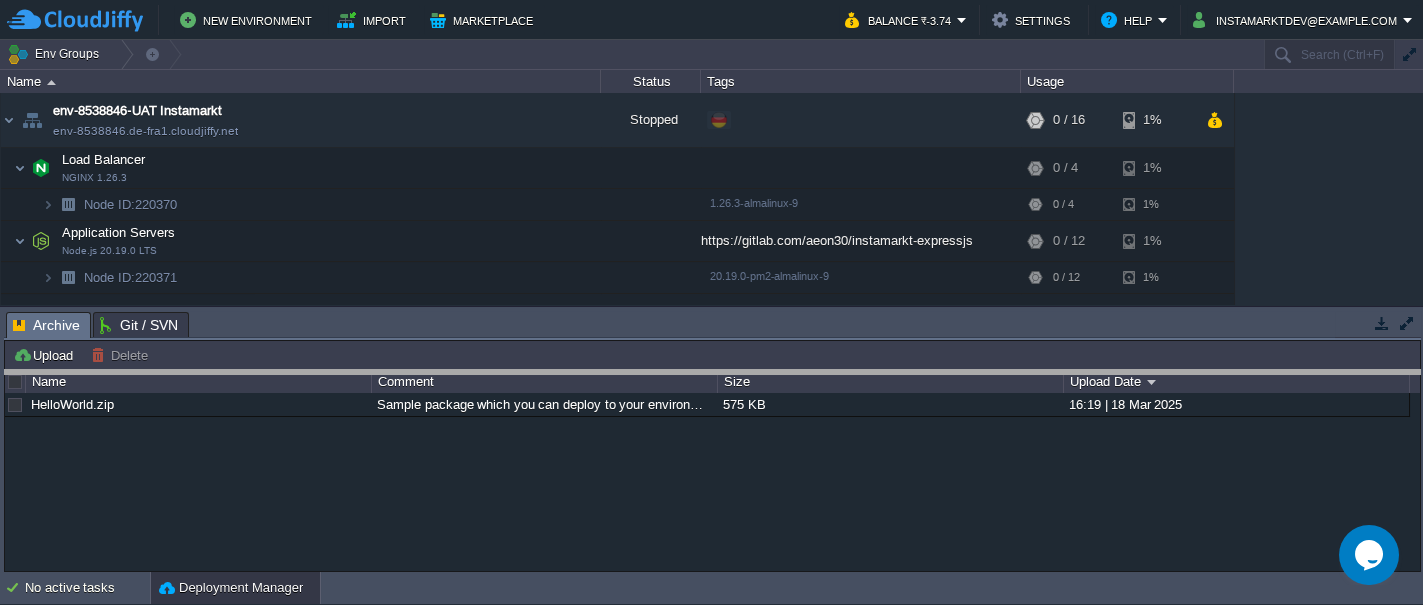 drag, startPoint x: 716, startPoint y: 323, endPoint x: 737, endPoint y: 386, distance: 66.40783 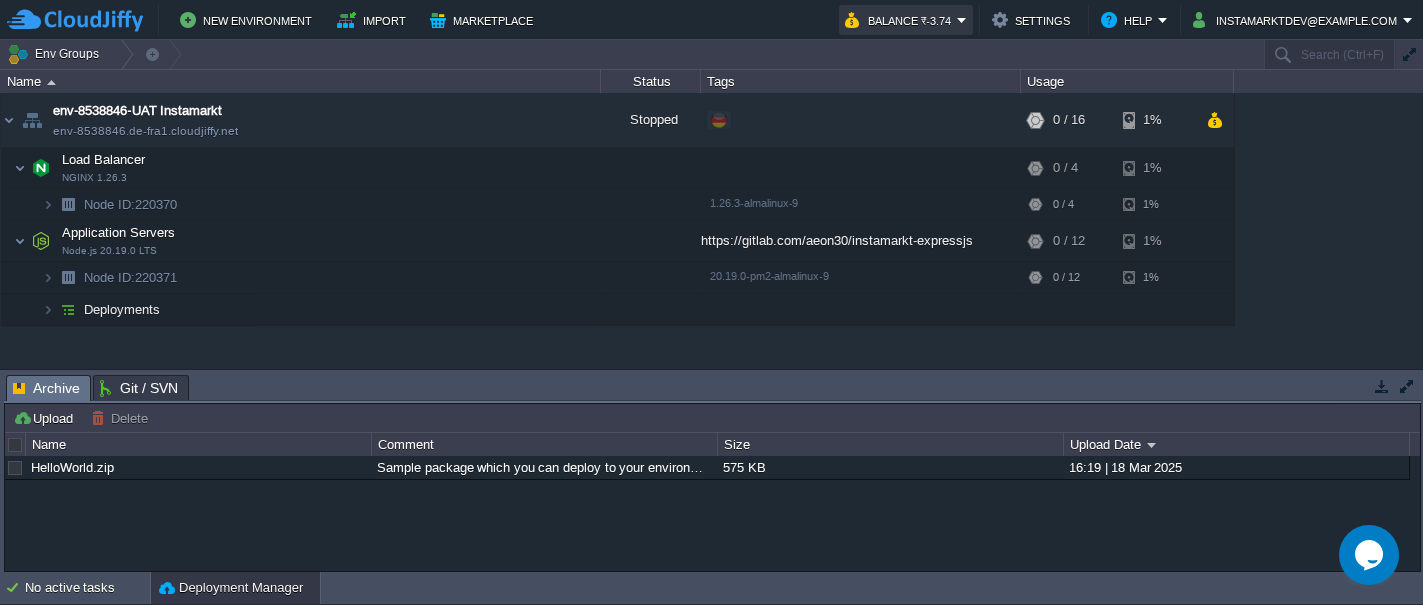 click on "Balance ₹-3.74" at bounding box center [901, 20] 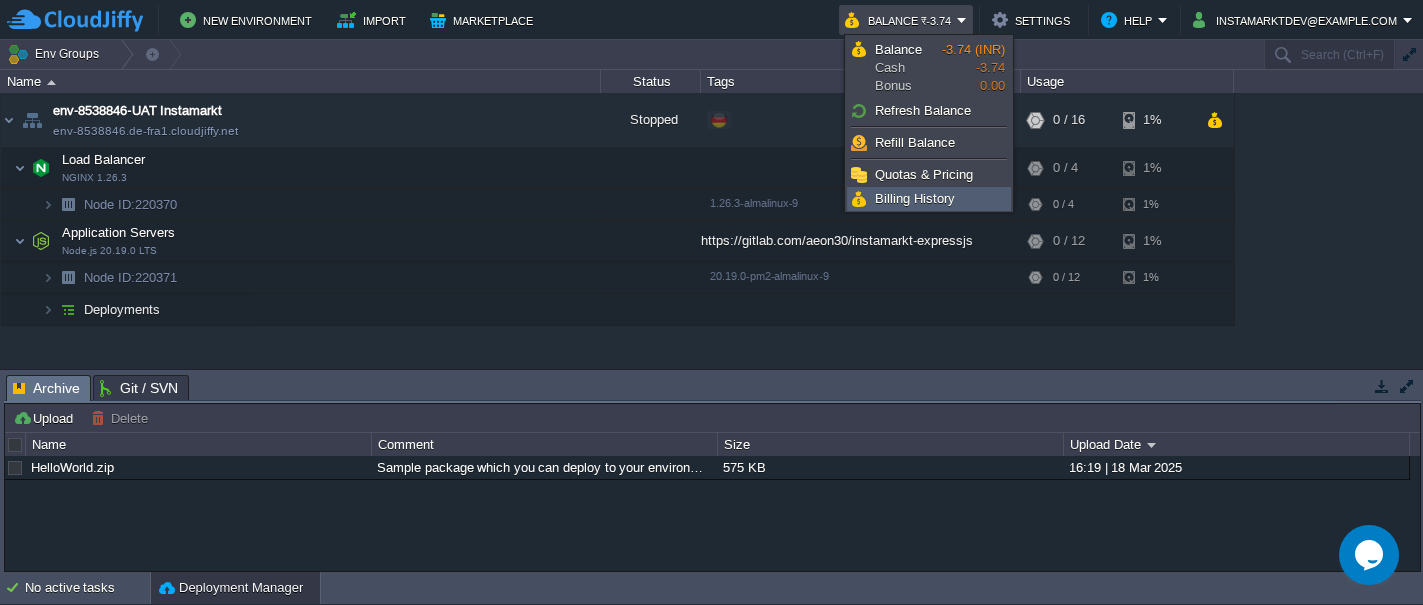 click on "Billing History" at bounding box center [915, 198] 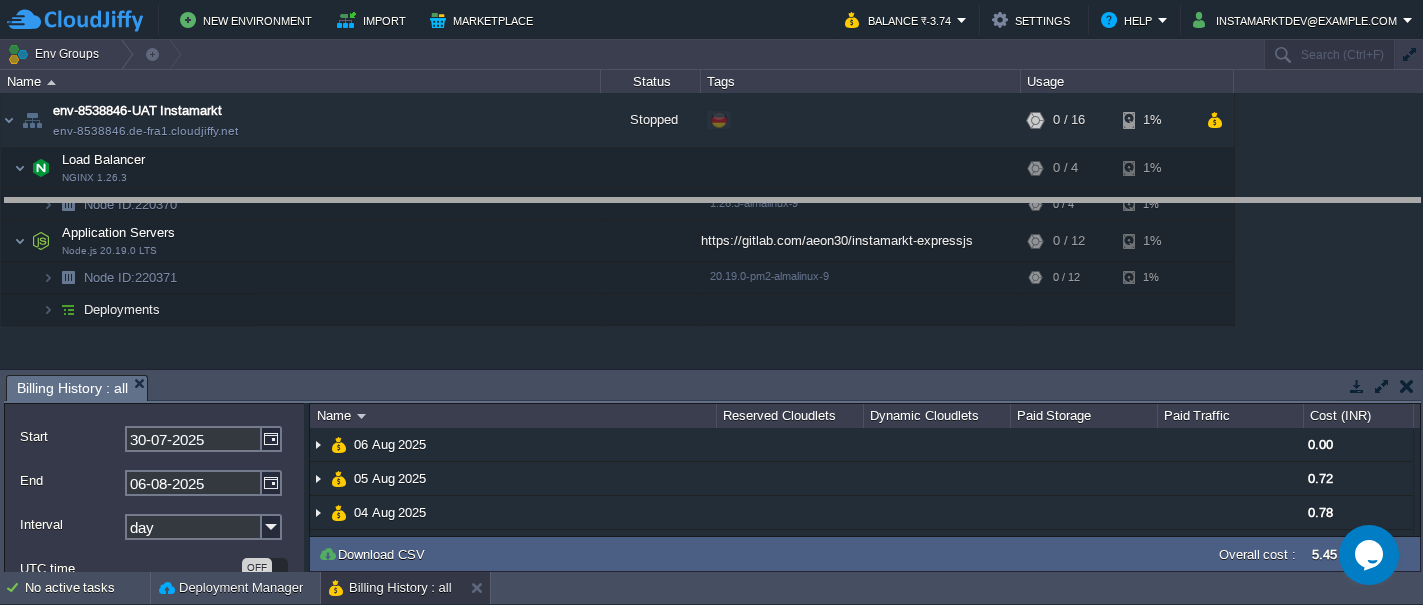 drag, startPoint x: 751, startPoint y: 381, endPoint x: 734, endPoint y: 205, distance: 176.81912 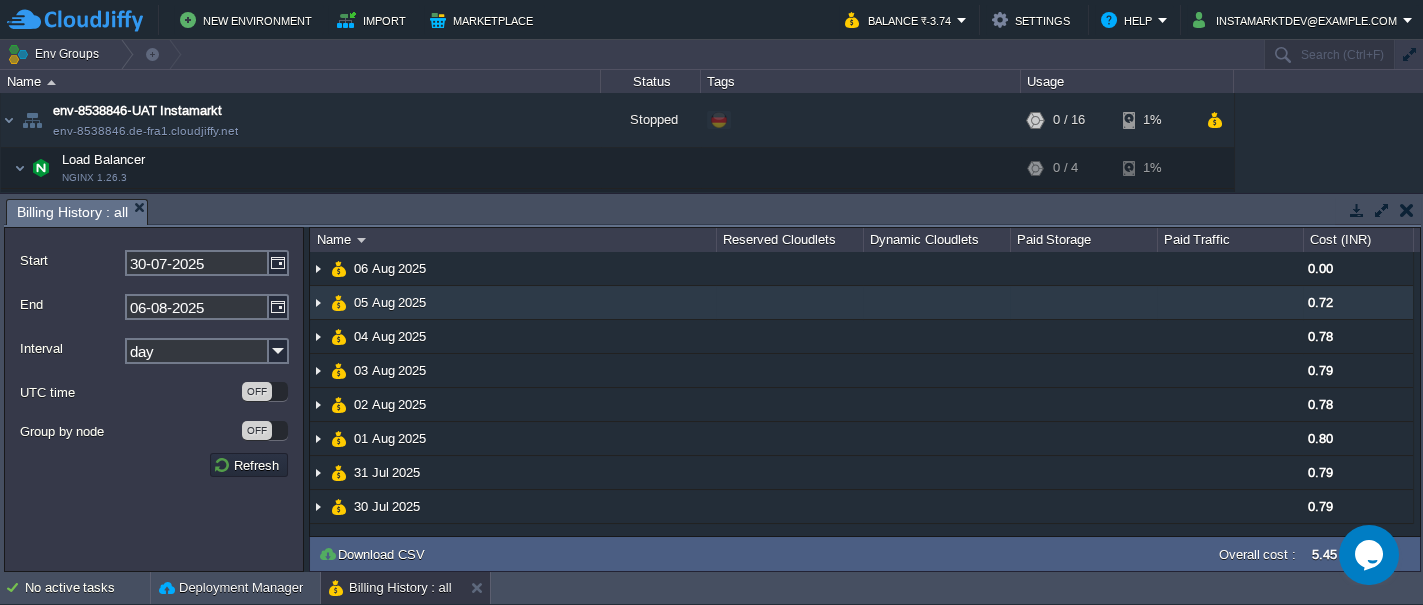 click at bounding box center [318, 302] 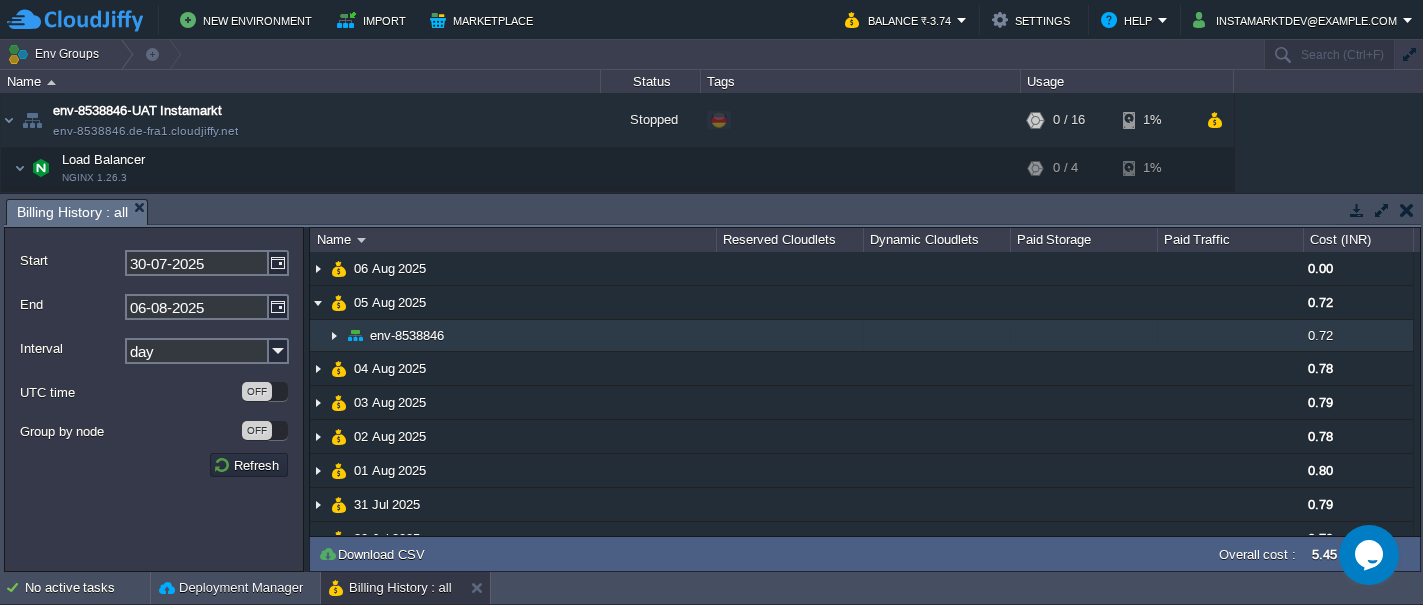 click at bounding box center (334, 335) 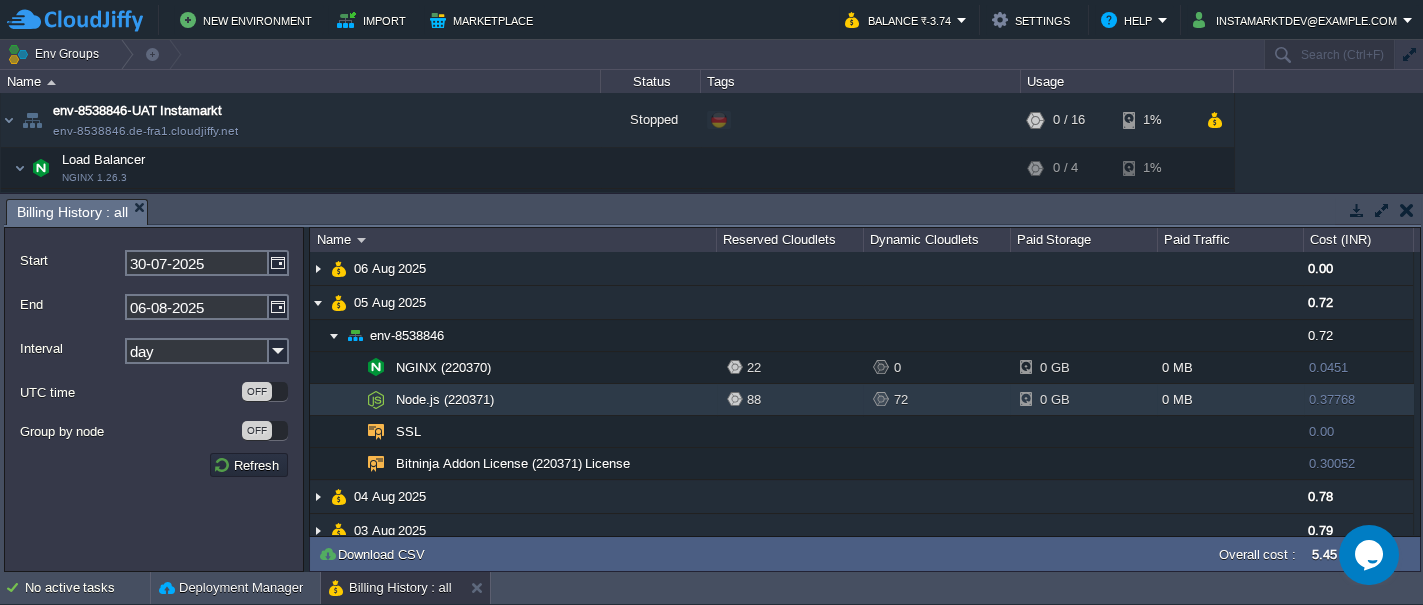 click on "Node.js (220371)" at bounding box center [445, 399] 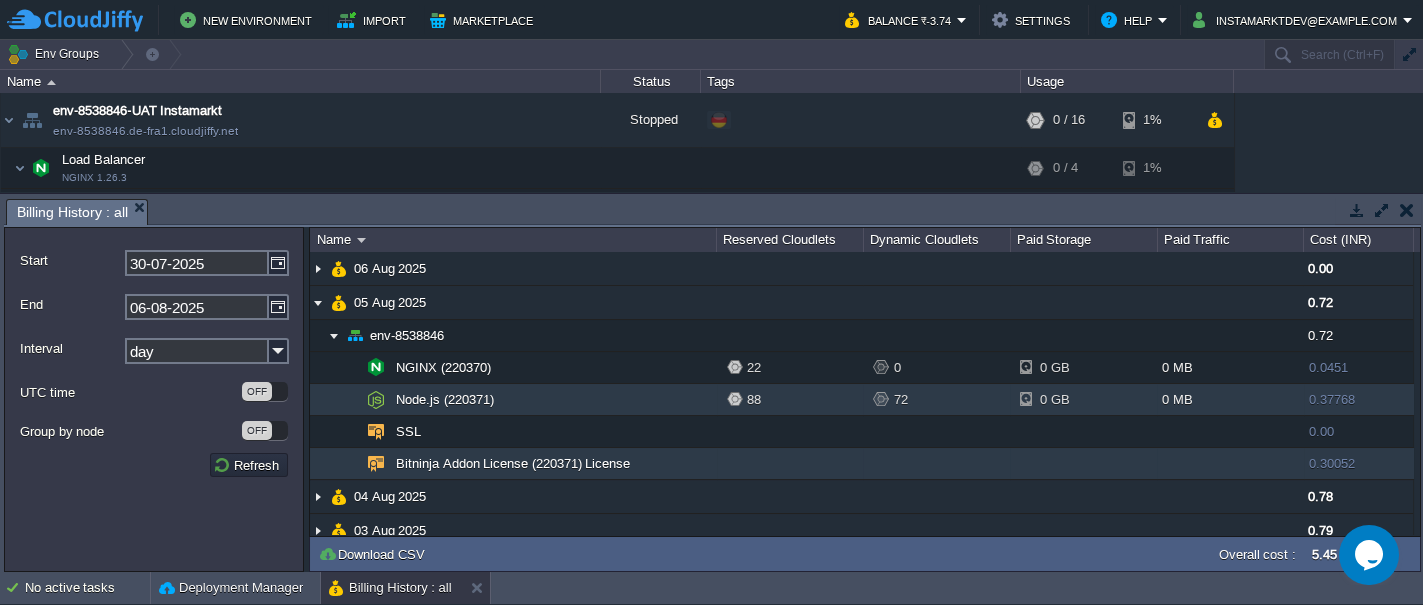 click at bounding box center [376, 463] 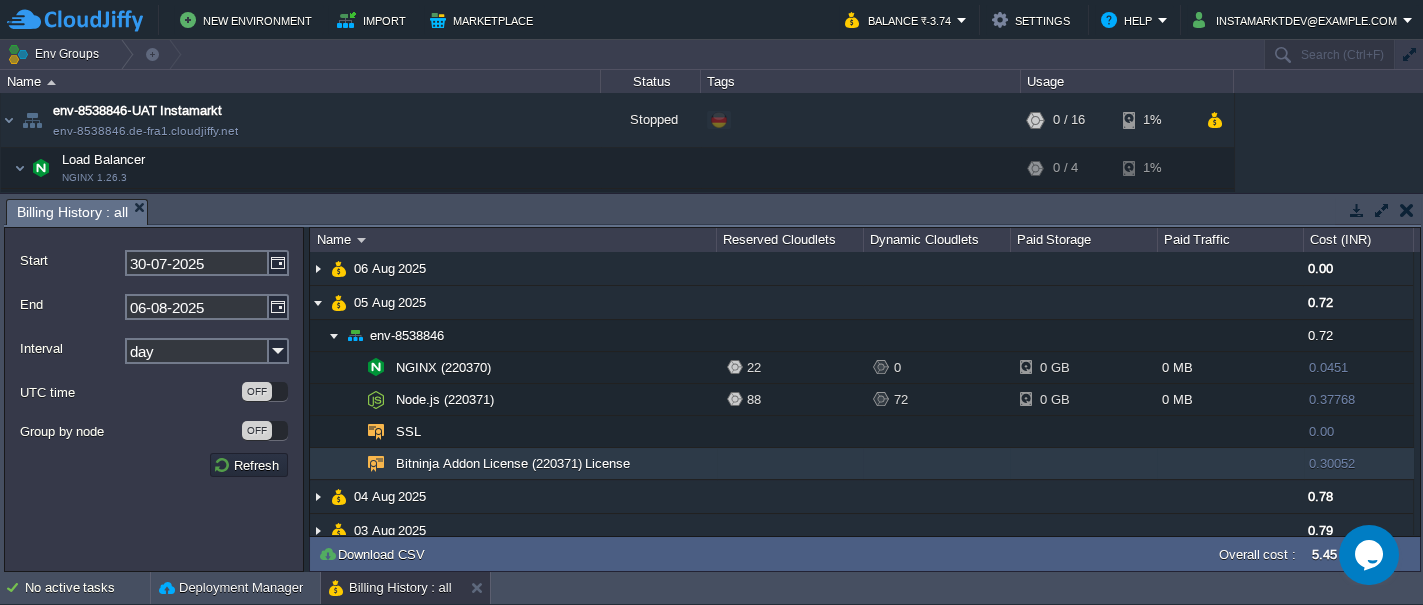 click at bounding box center (376, 463) 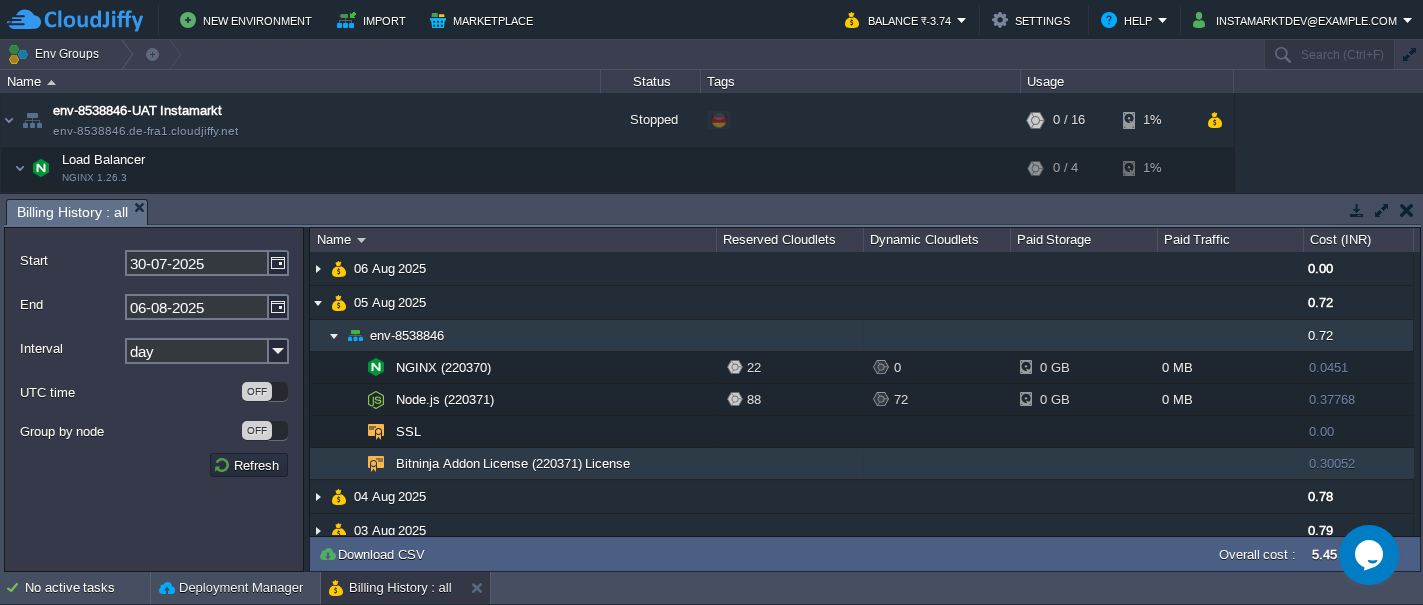 click at bounding box center (334, 335) 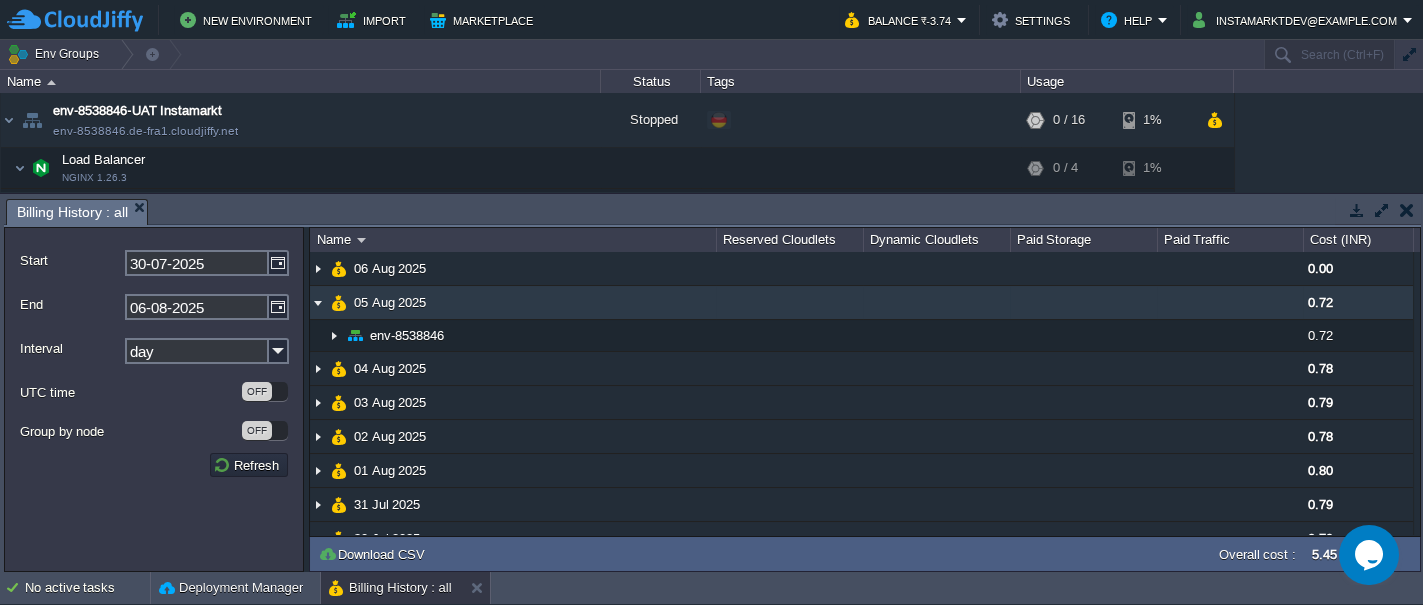 click at bounding box center [318, 302] 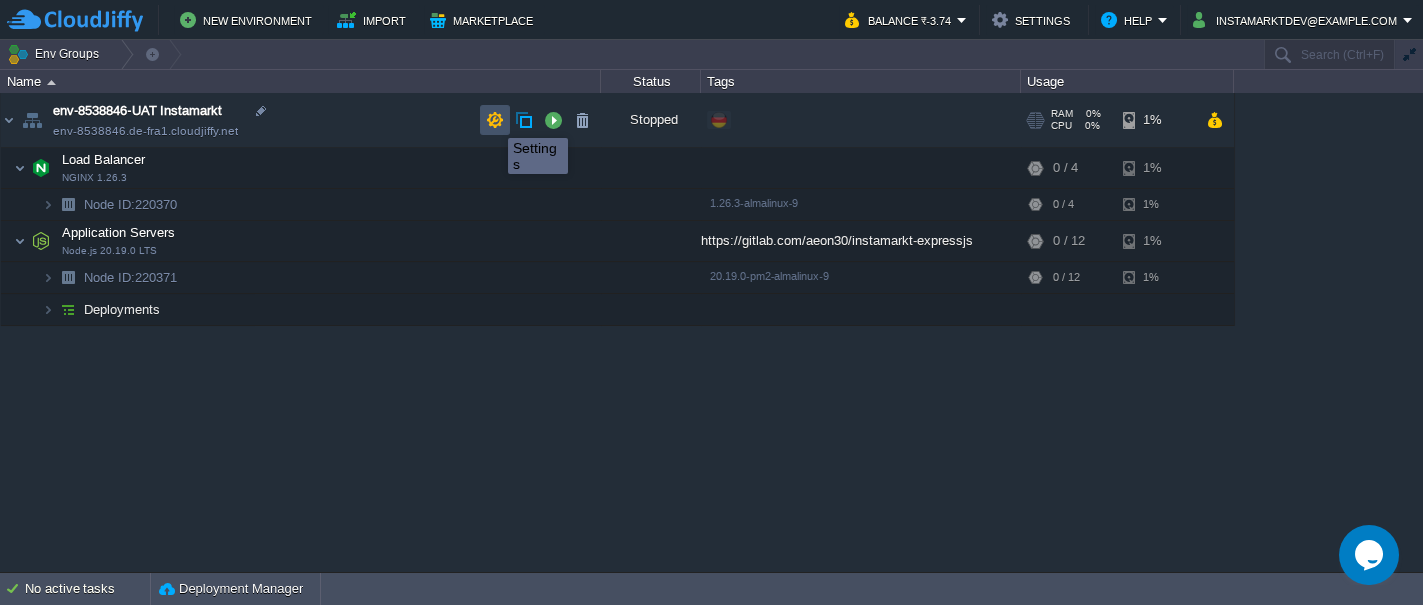 click at bounding box center (495, 120) 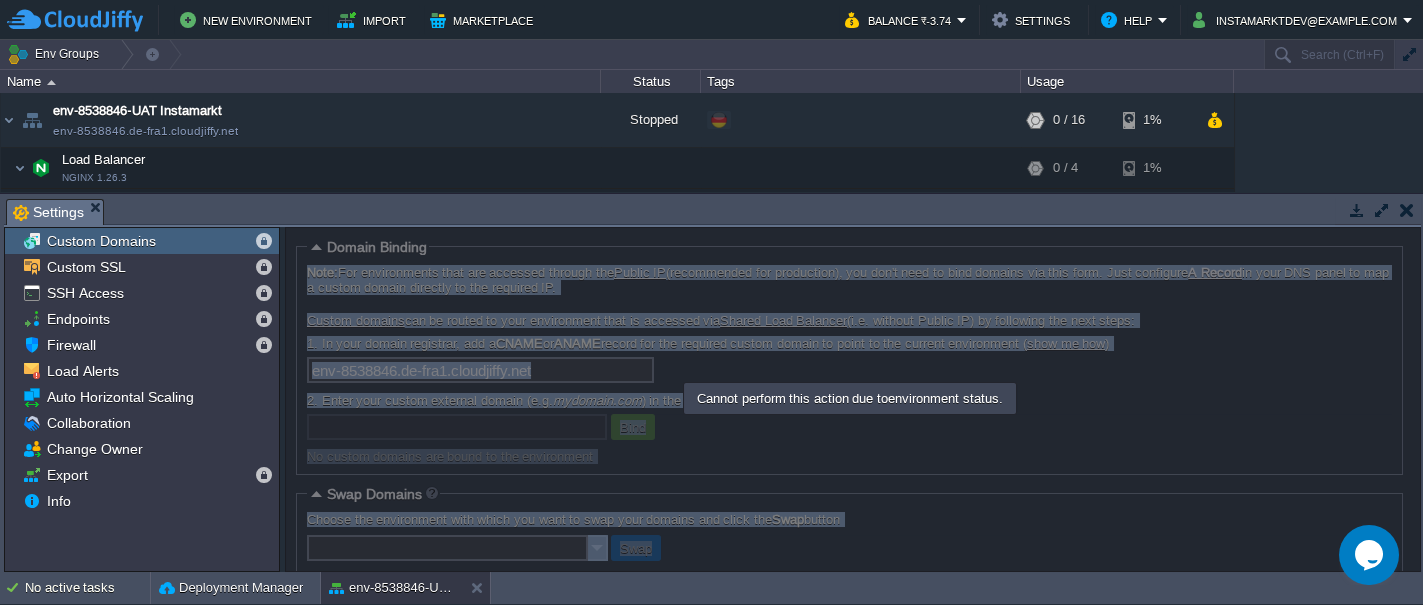 drag, startPoint x: 1417, startPoint y: 259, endPoint x: 1421, endPoint y: 327, distance: 68.117546 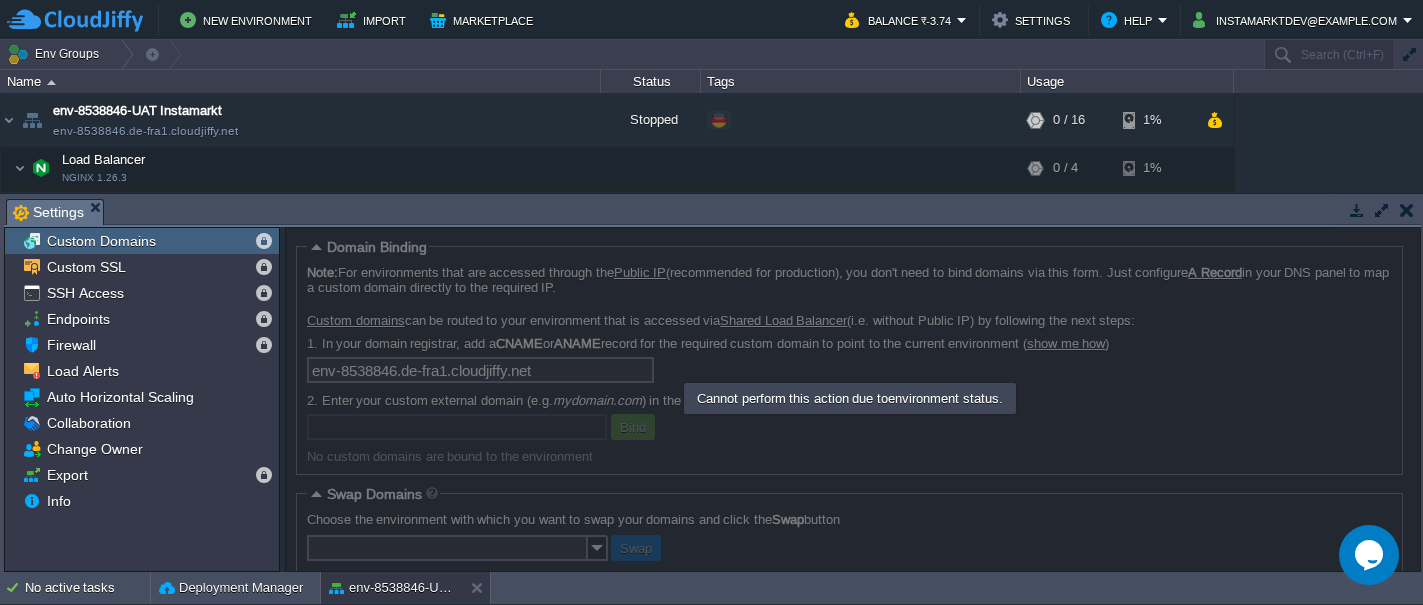 click at bounding box center (1407, 210) 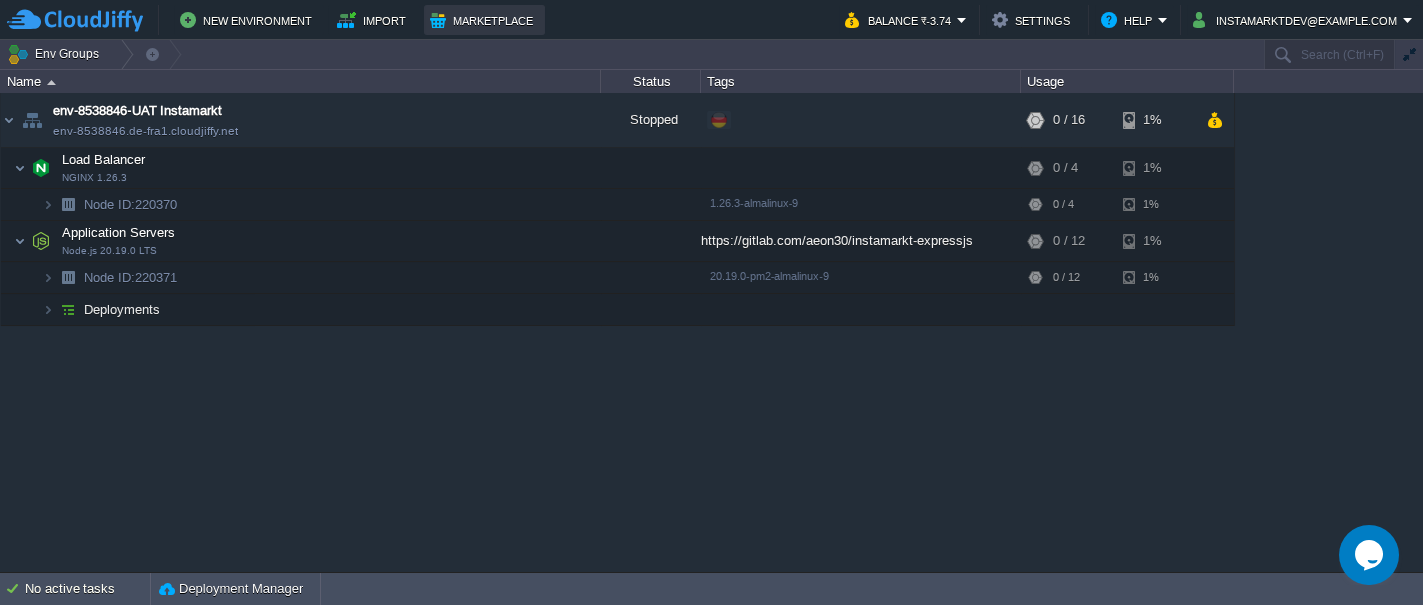 click on "Marketplace" at bounding box center (484, 20) 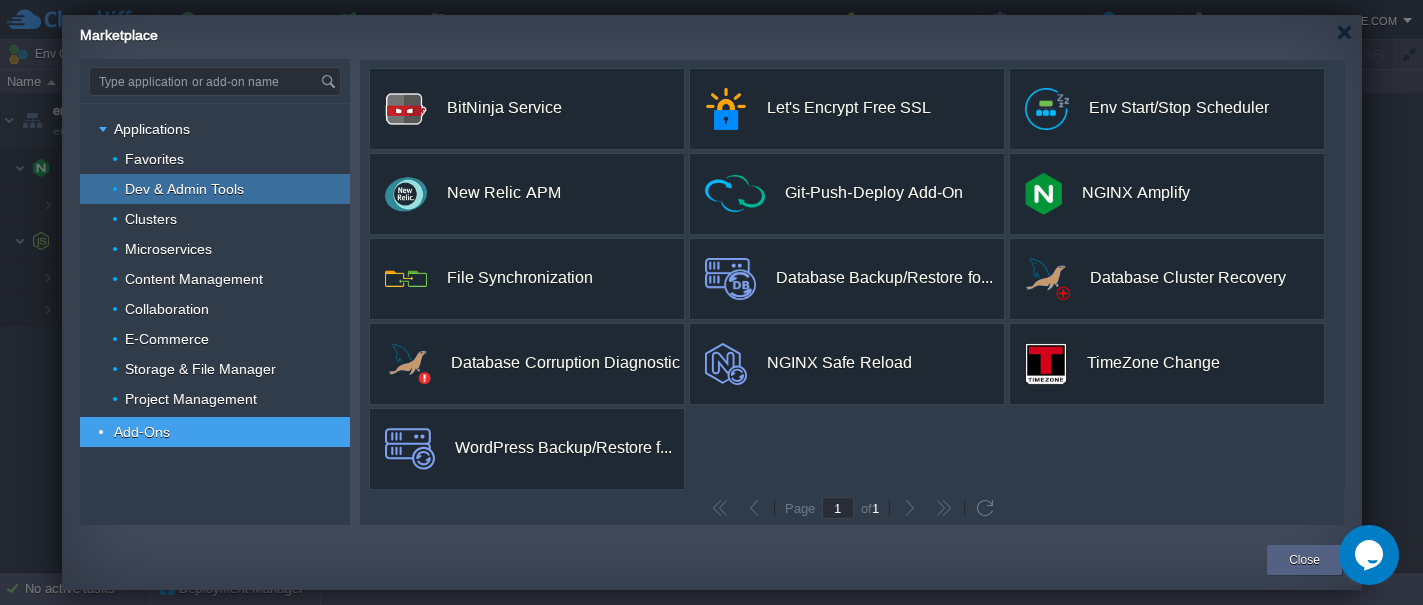 click on "Dev & Admin Tools" at bounding box center [185, 189] 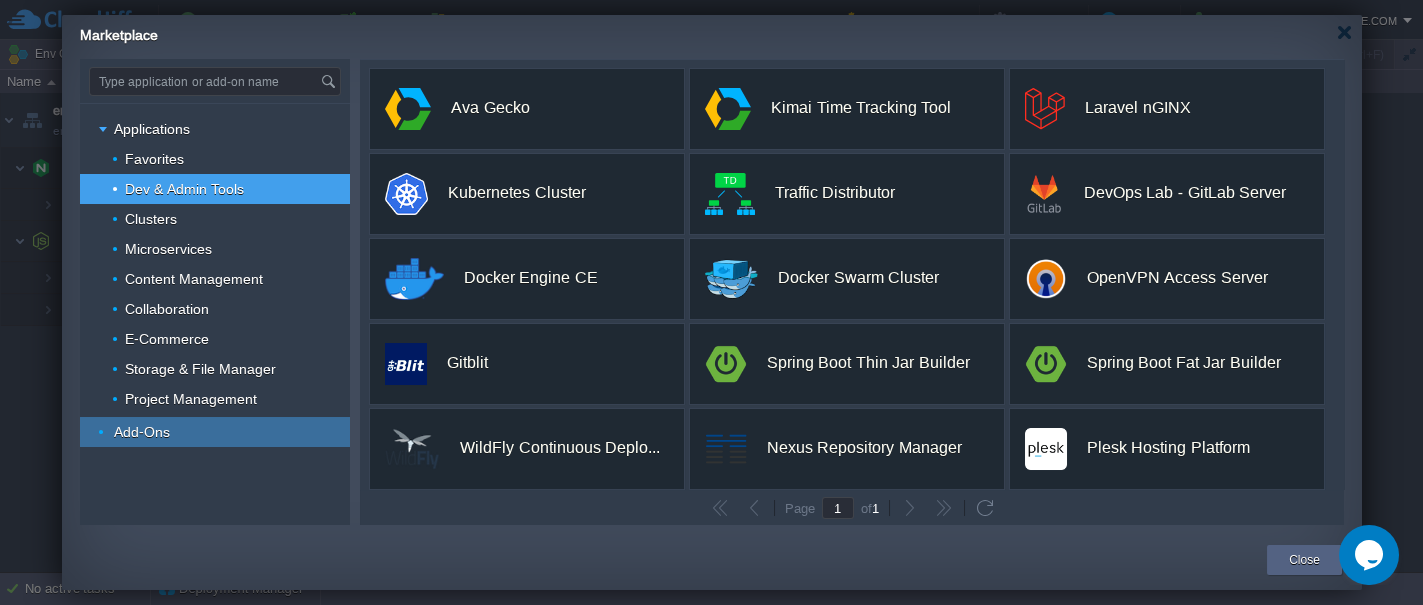 click on "Add-Ons" at bounding box center (142, 432) 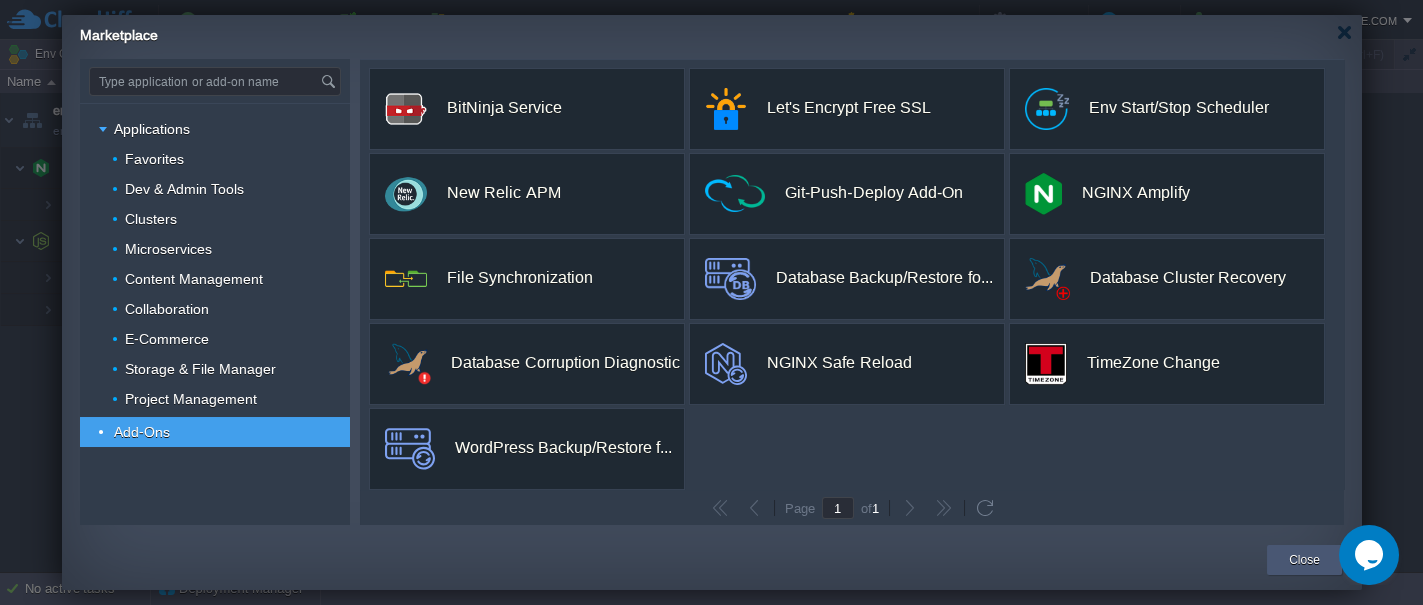 click on "Close" at bounding box center [1304, 560] 